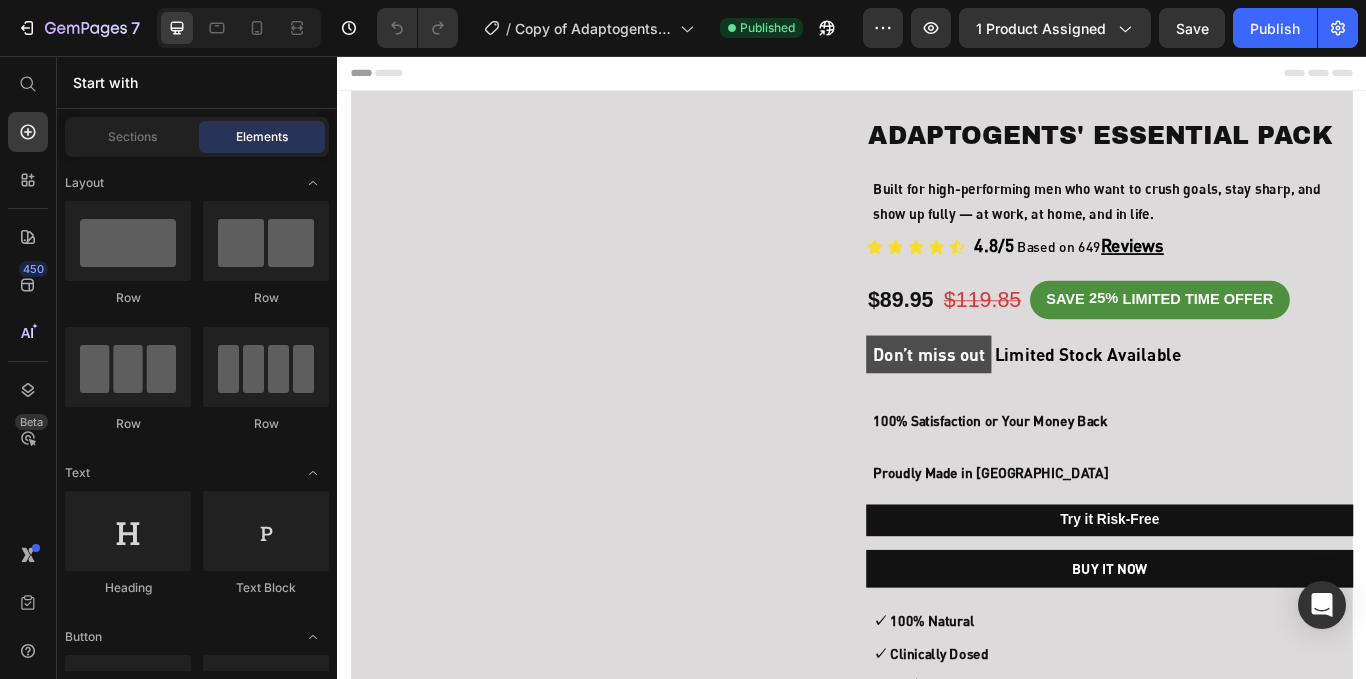 scroll, scrollTop: 0, scrollLeft: 0, axis: both 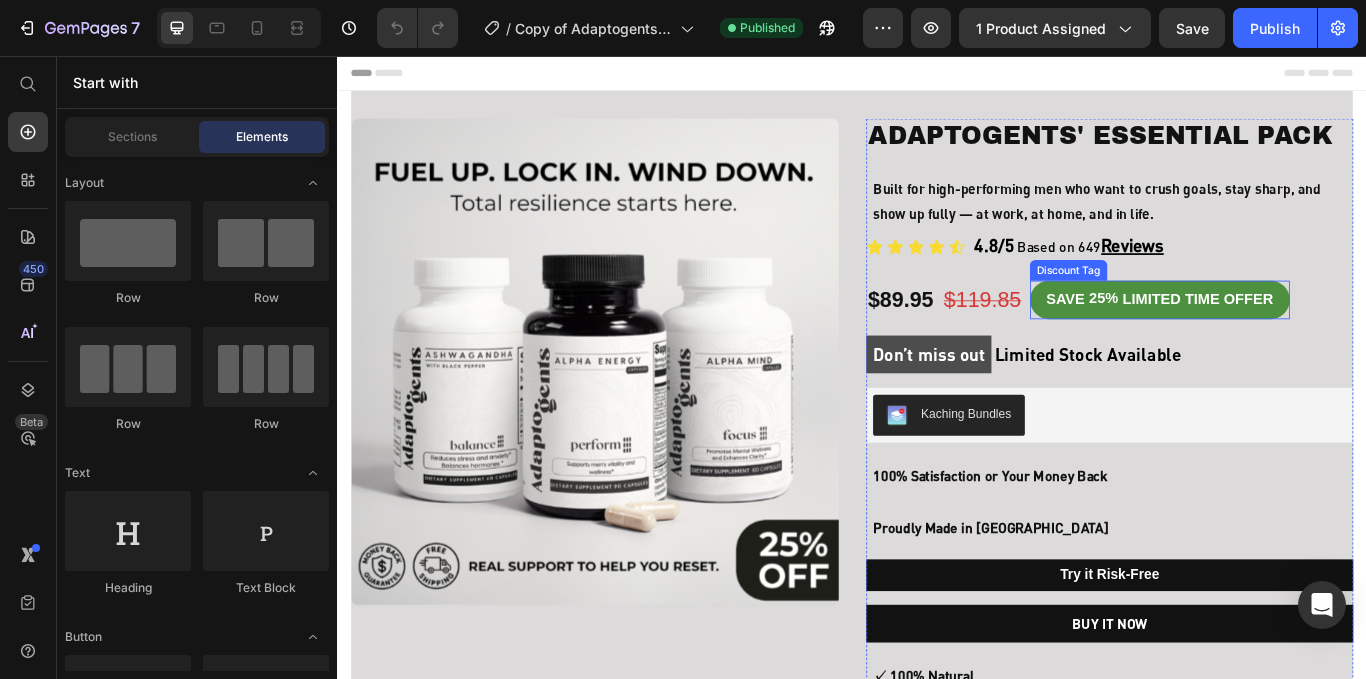 click on "SAVE  25% LIMITED TIME OFFER" at bounding box center (1295, 340) 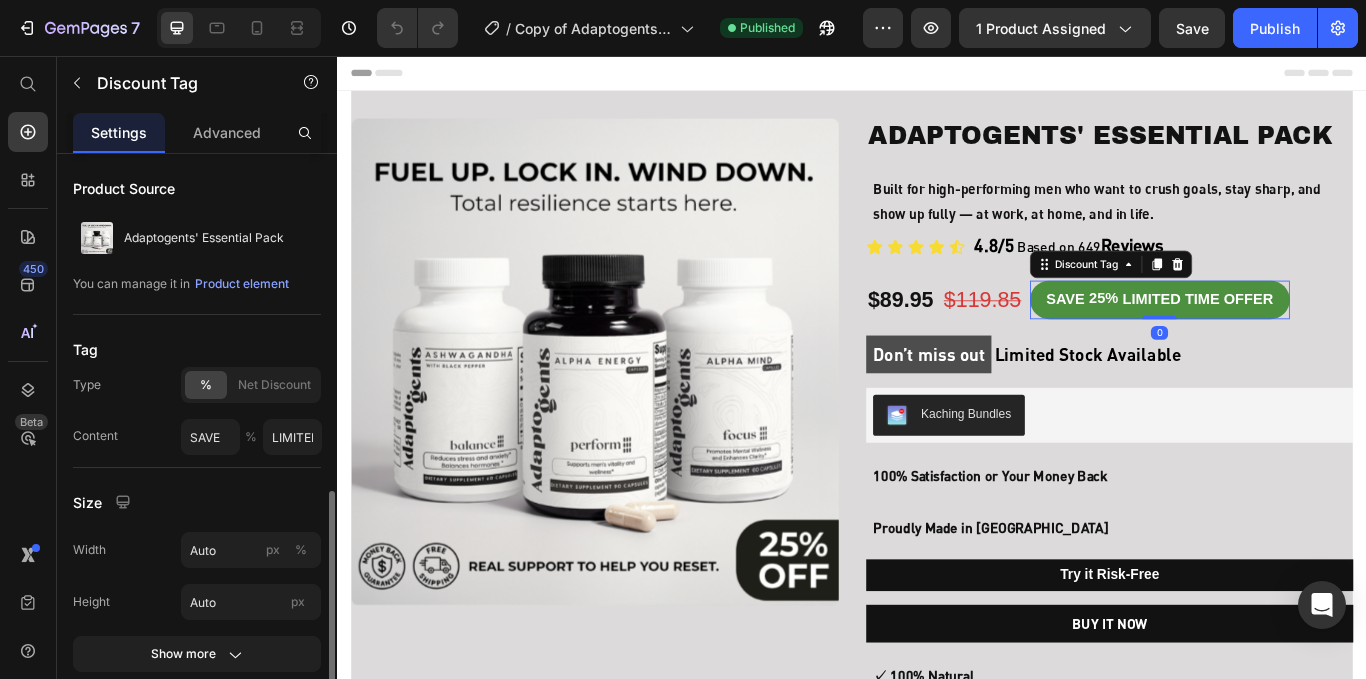 scroll, scrollTop: 831, scrollLeft: 0, axis: vertical 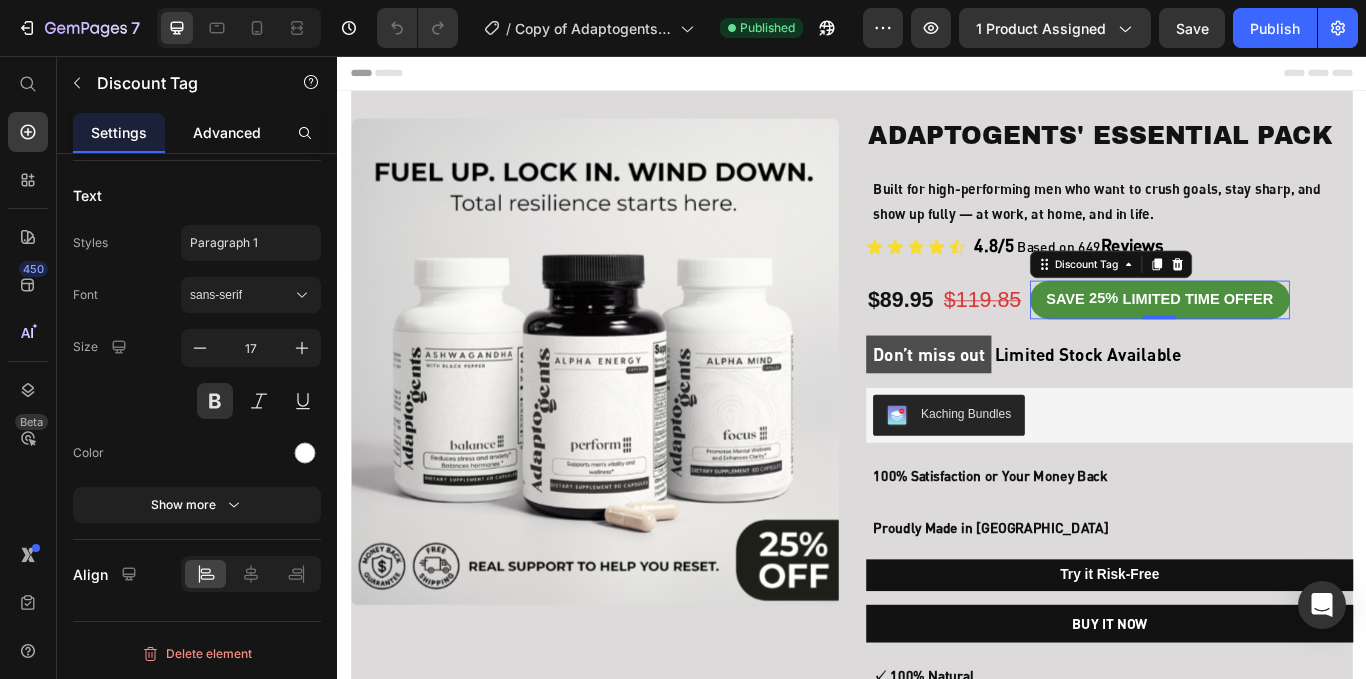 click on "Advanced" at bounding box center (227, 132) 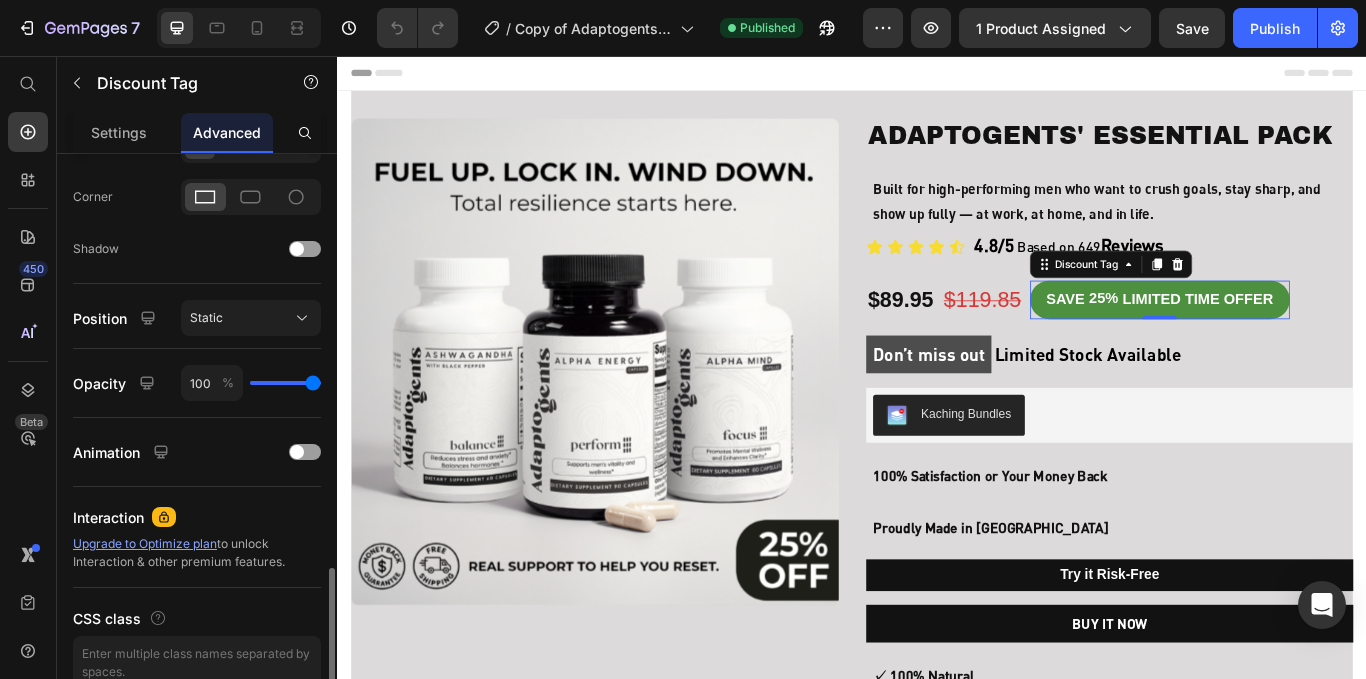 scroll, scrollTop: 687, scrollLeft: 0, axis: vertical 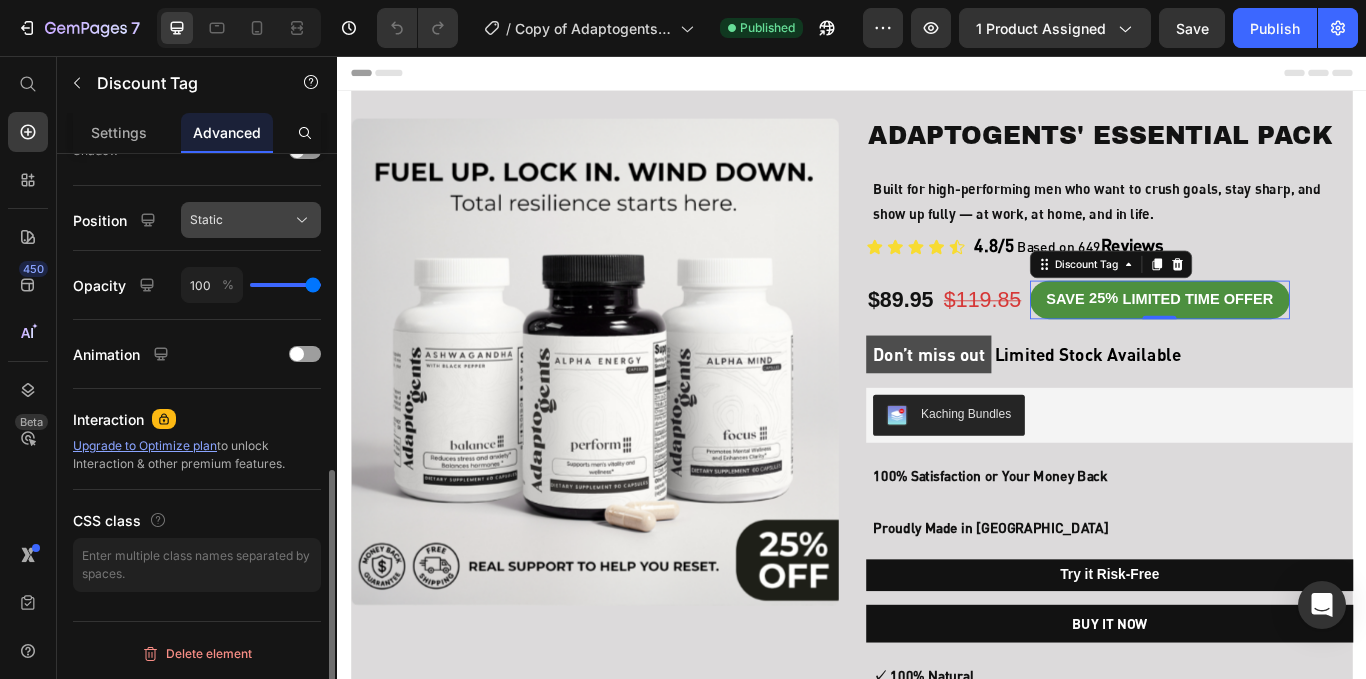 click 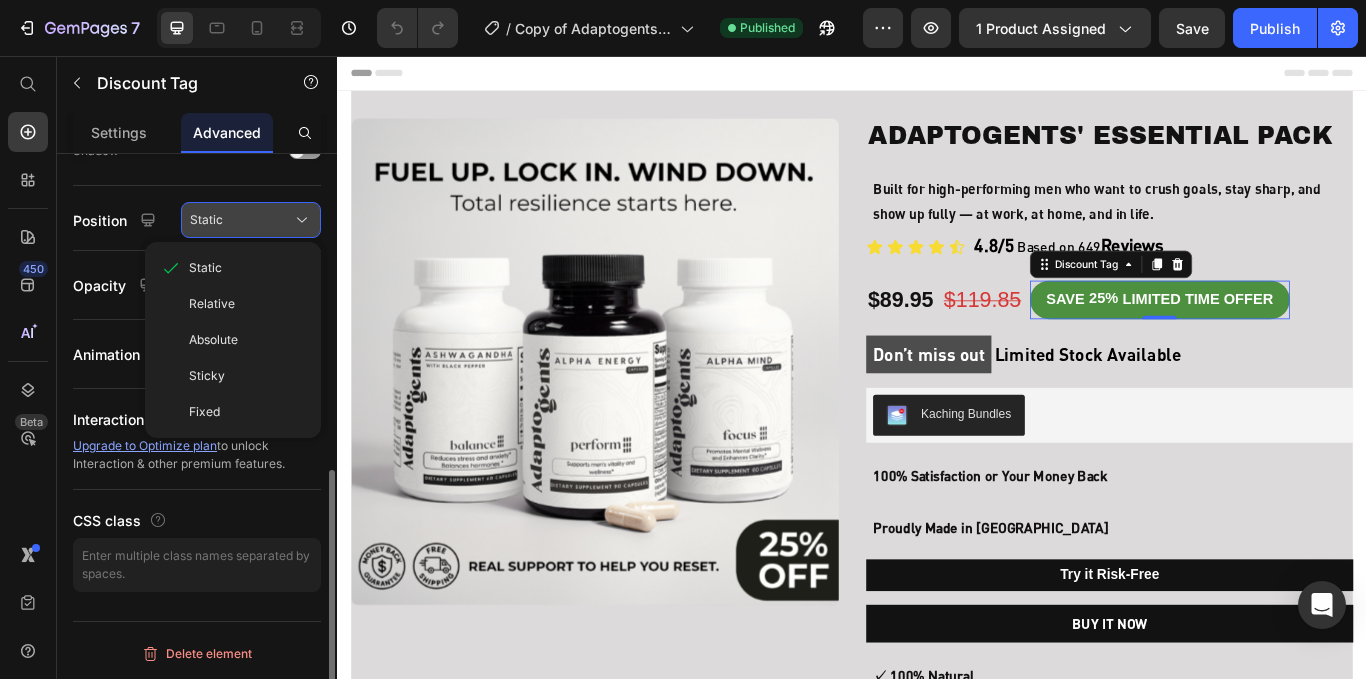 click 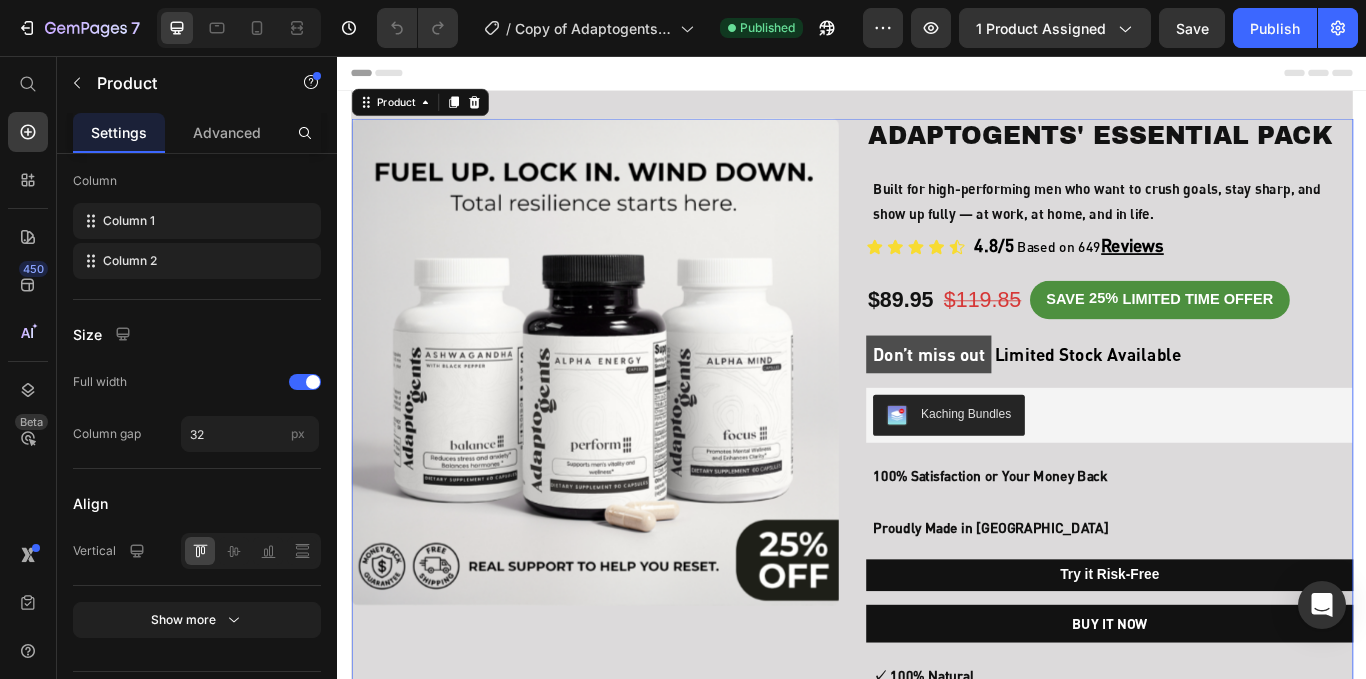 scroll, scrollTop: 0, scrollLeft: 0, axis: both 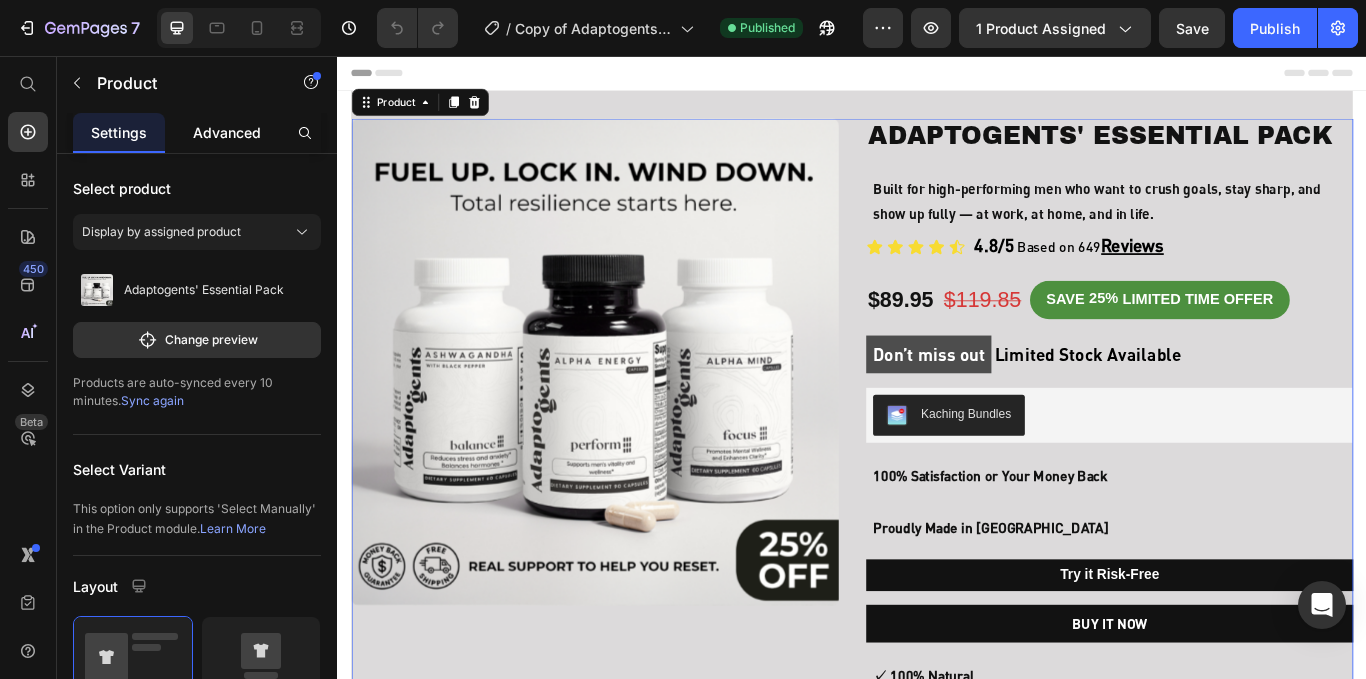 click on "Advanced" at bounding box center [227, 132] 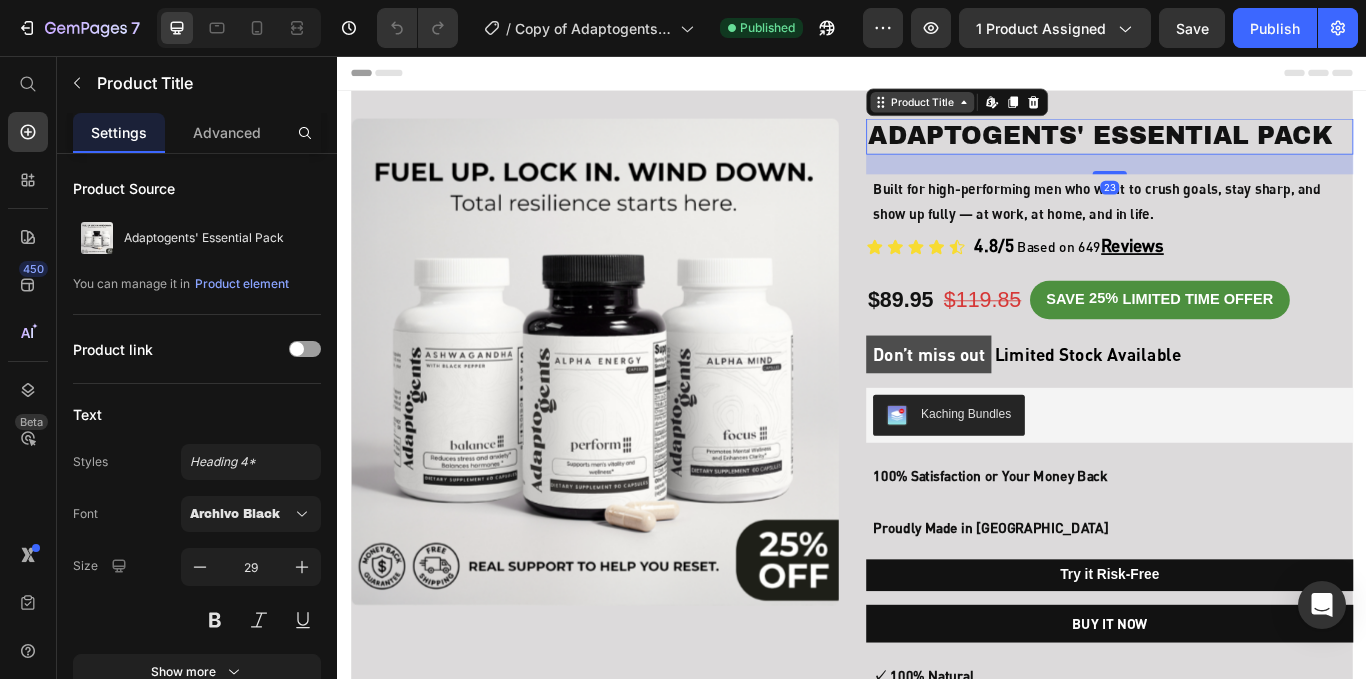 click on "Product Title" at bounding box center (1018, 110) 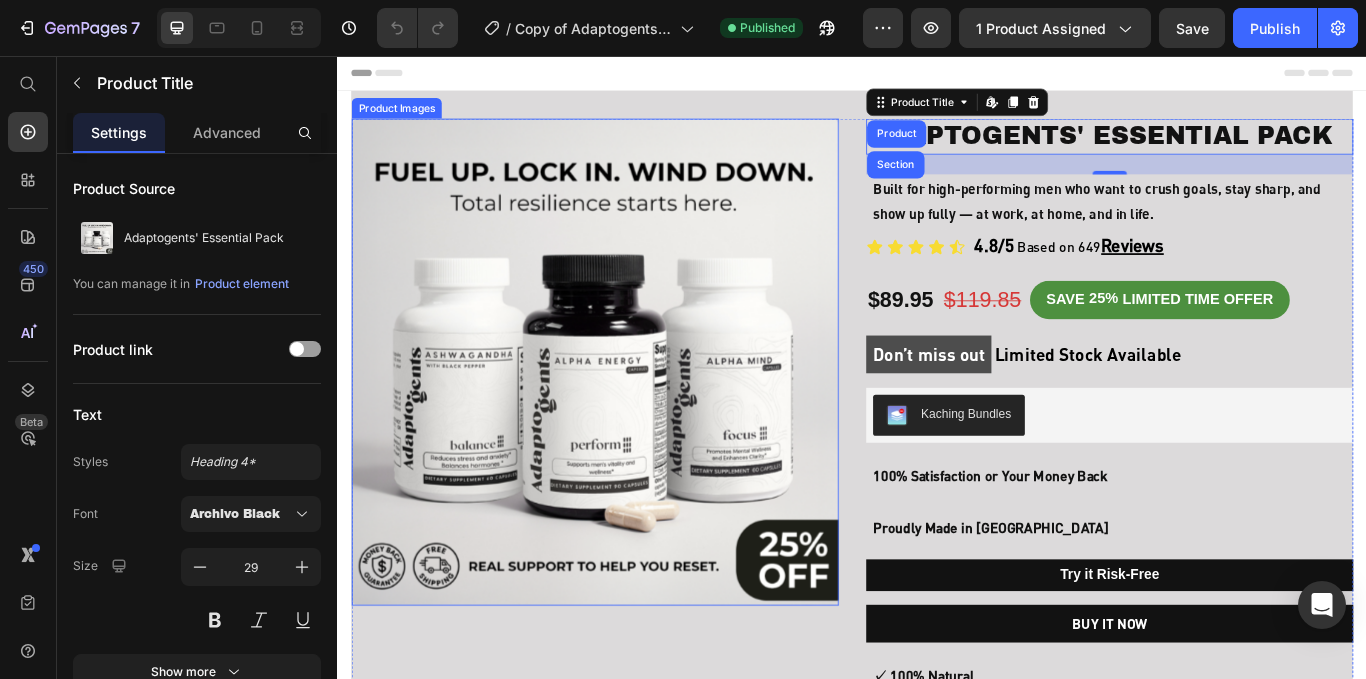 click on "Product Images Adaptogents' Essential Pack Product Title Product Section   Edit content in Shopify 23
Built for high-performing men who want to crush goals, stay sharp, and show up fully — at work, at home, and in life. Item List Icon Icon Icon Icon Icon Icon List 4.8/5   Based on 649   Reviews Text Block Row $89.95 Product Price $119.85 Product Price SAVE  25% LIMITED TIME OFFER Discount Tag Row
Don’t miss out  Limited Stock Available Stock Counter Kaching Bundles Kaching Bundles
100% Satisfaction or Your Money Back Item List
Proudly Made in USA Item List Try it Risk-Free Add to Cart BUY IT NOW Dynamic Checkout
✓ 100% Natural  ✓ Clinically Dosed ✓ 4.9★ Customer Rated   ✓ Made for Men’s Health Item List
Custom Code
Preview or Publish the page to see the content. Custom Code Image
Publish the page to see the content.
Custom Code Product" at bounding box center [937, 612] 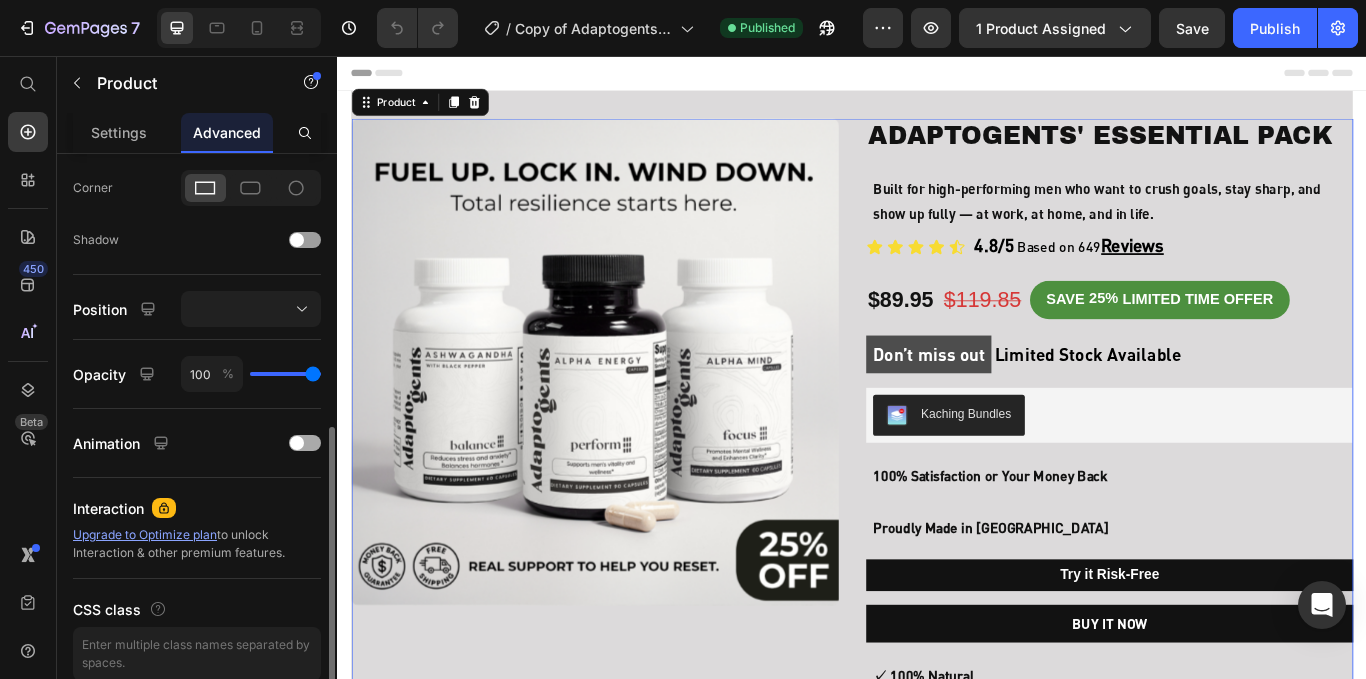 scroll, scrollTop: 597, scrollLeft: 0, axis: vertical 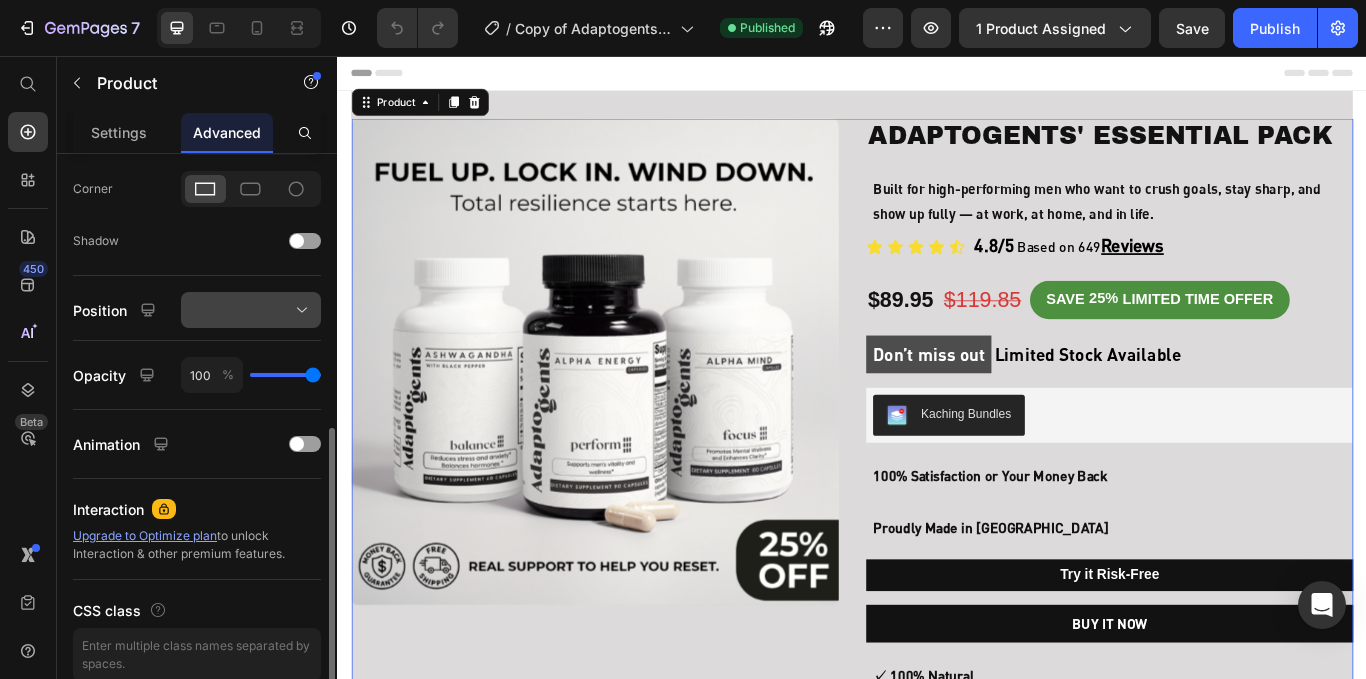 click 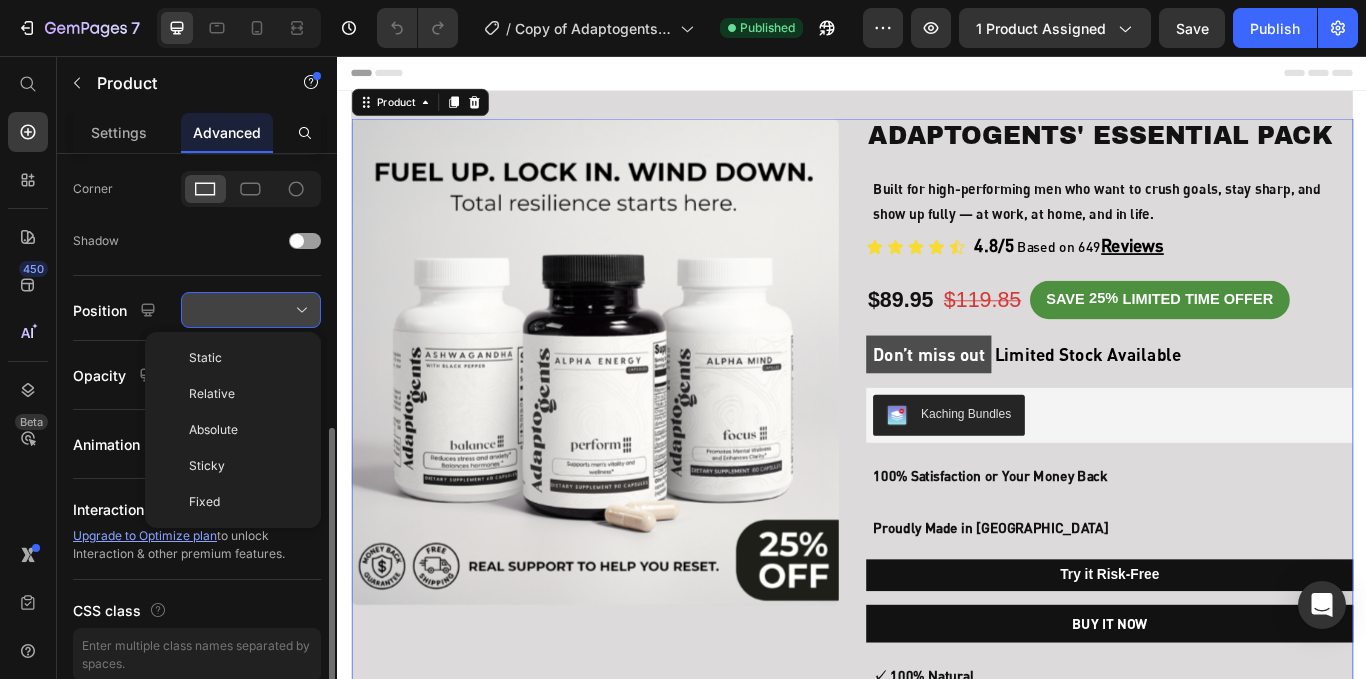 click 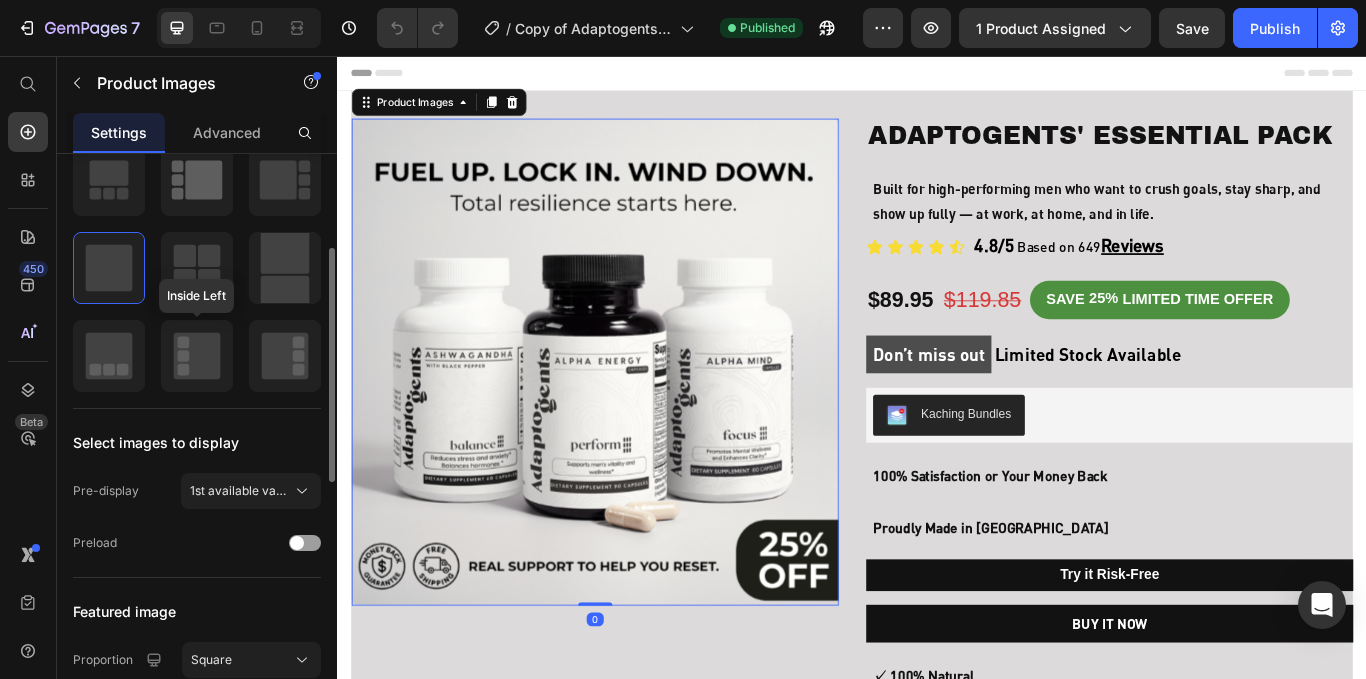 scroll, scrollTop: 240, scrollLeft: 0, axis: vertical 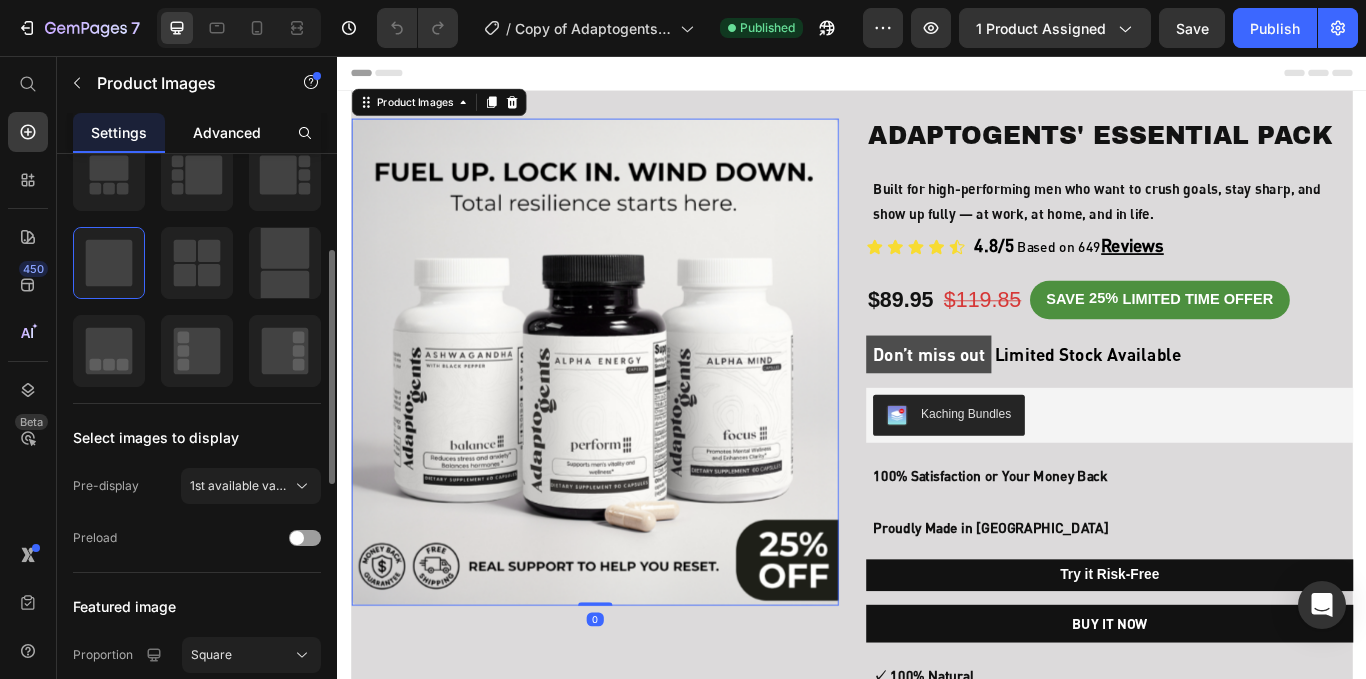 click on "Advanced" at bounding box center (227, 132) 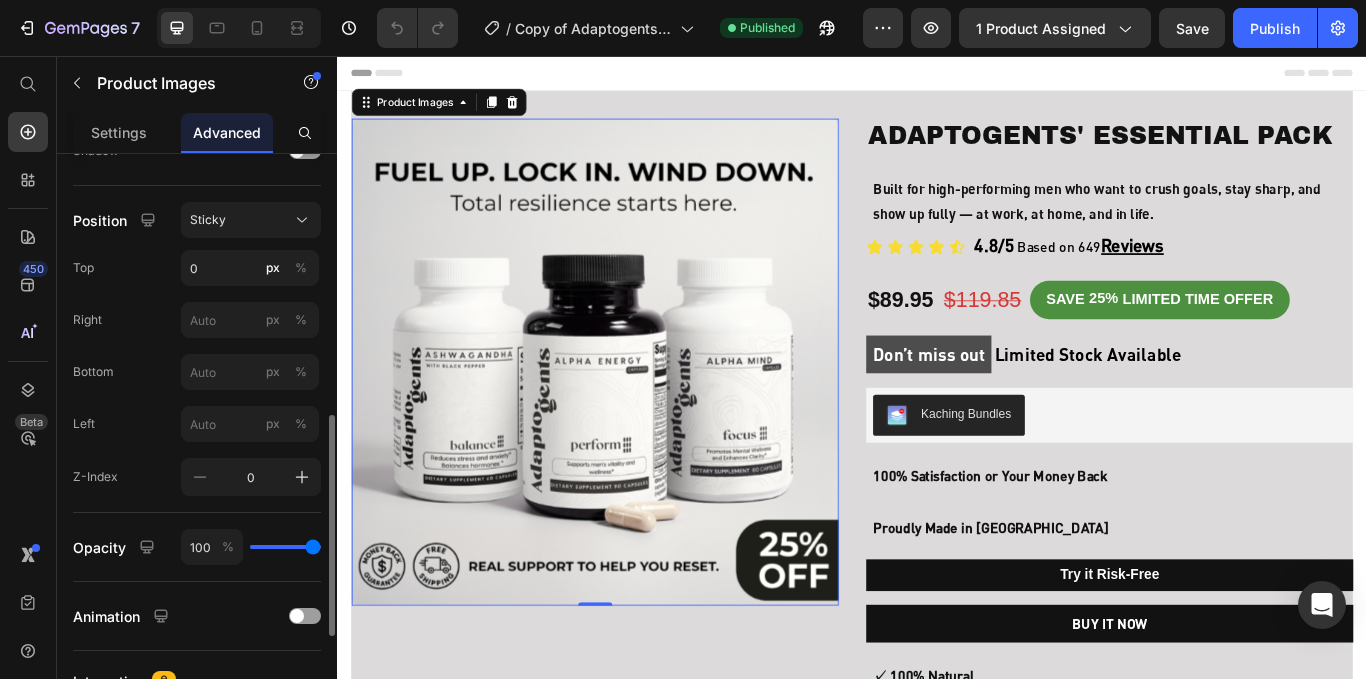 scroll, scrollTop: 688, scrollLeft: 0, axis: vertical 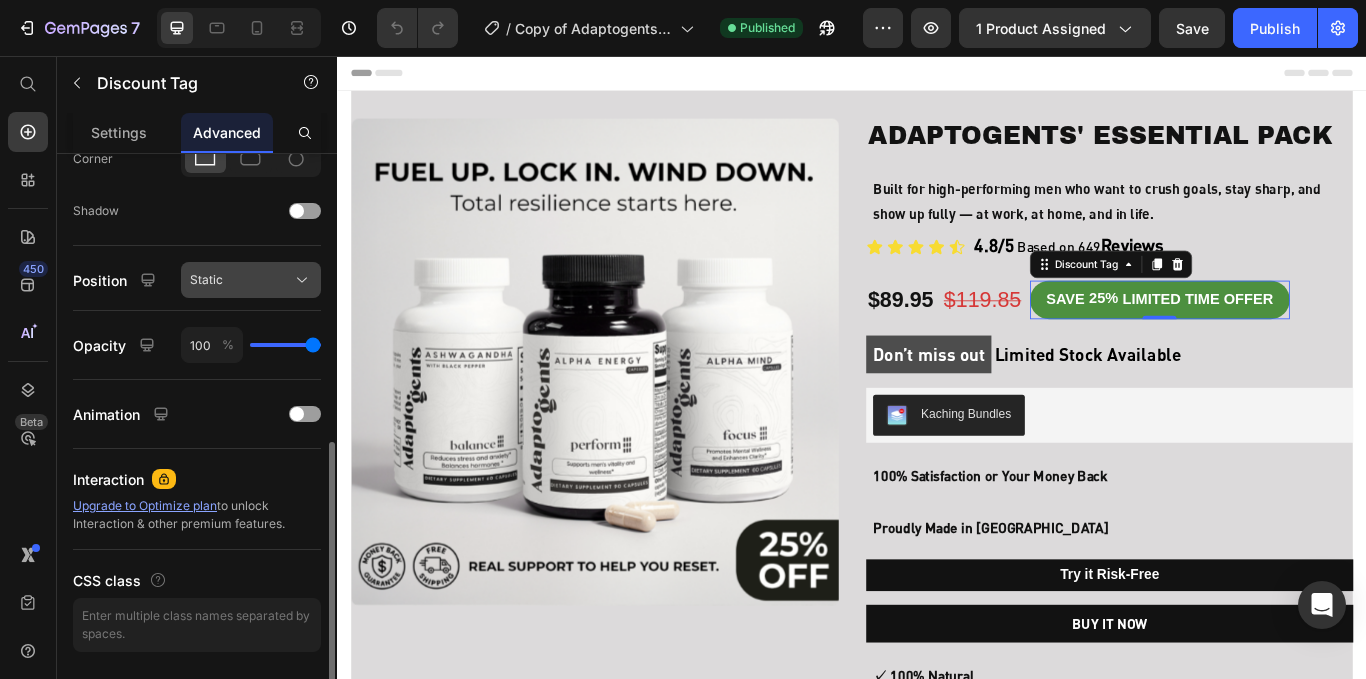 click on "Static" 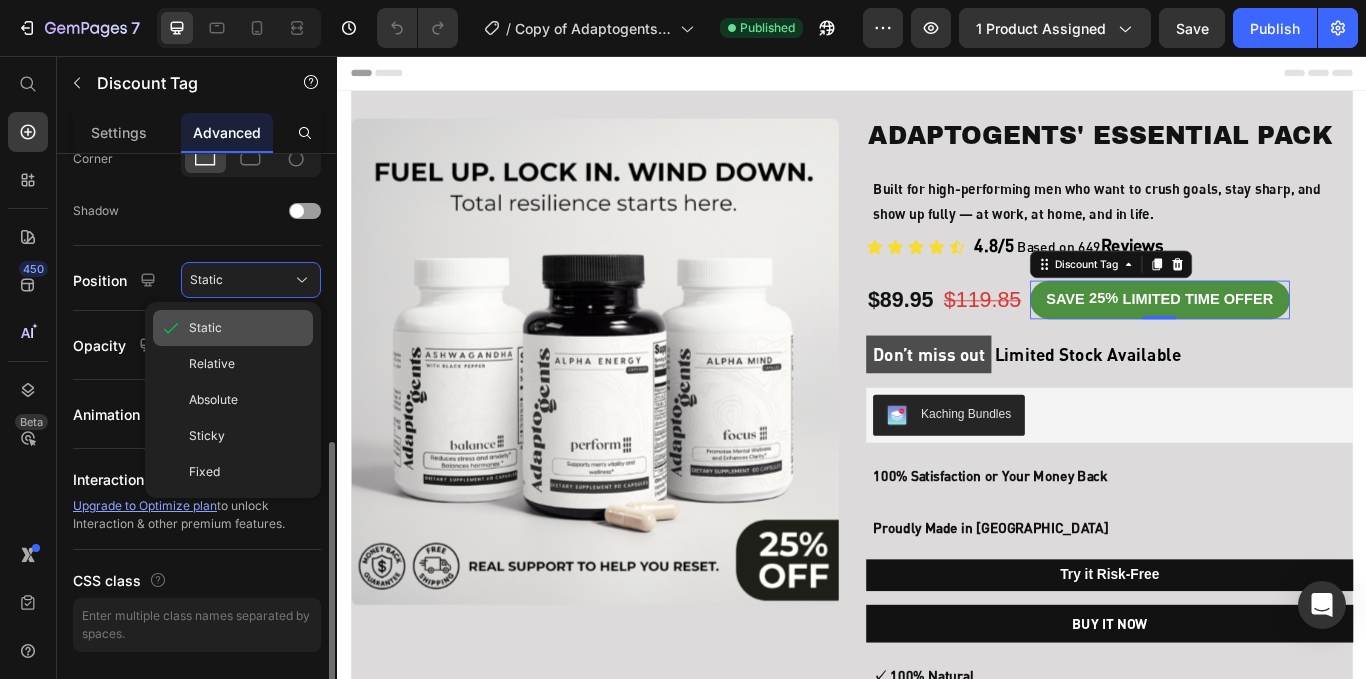 click on "Static" at bounding box center (247, 328) 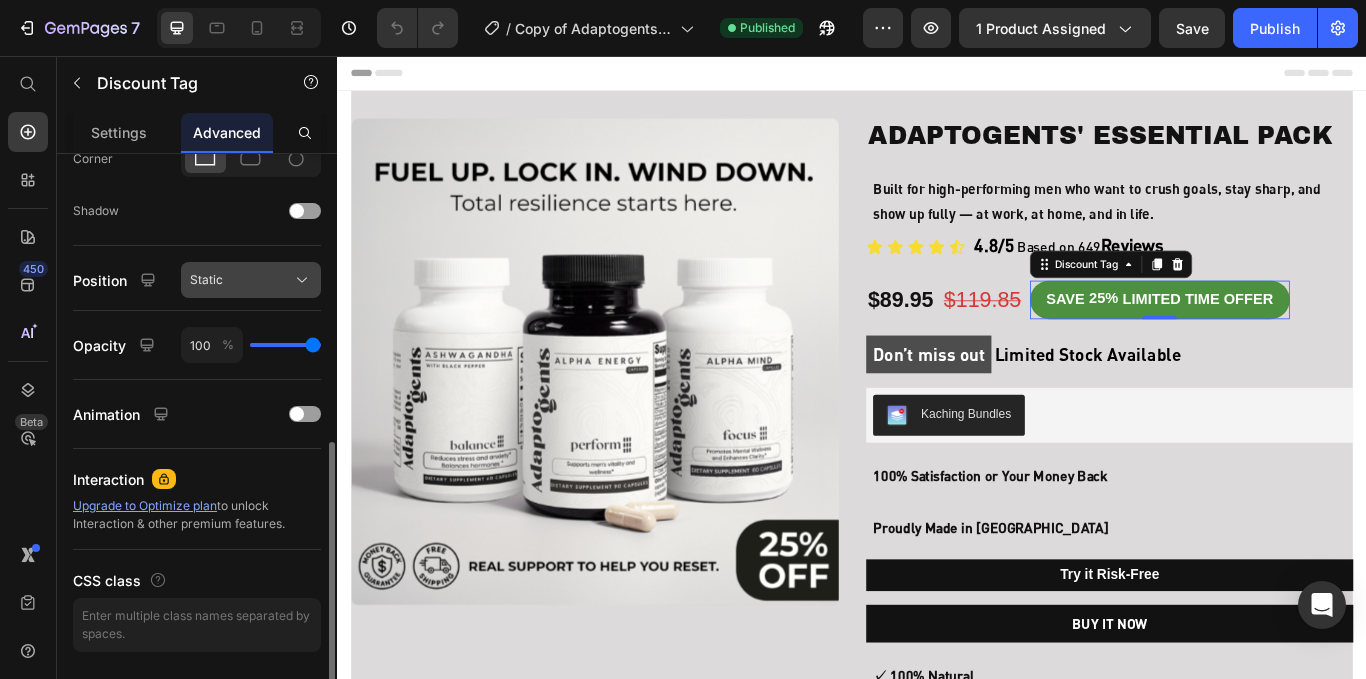 click on "Static" at bounding box center [251, 280] 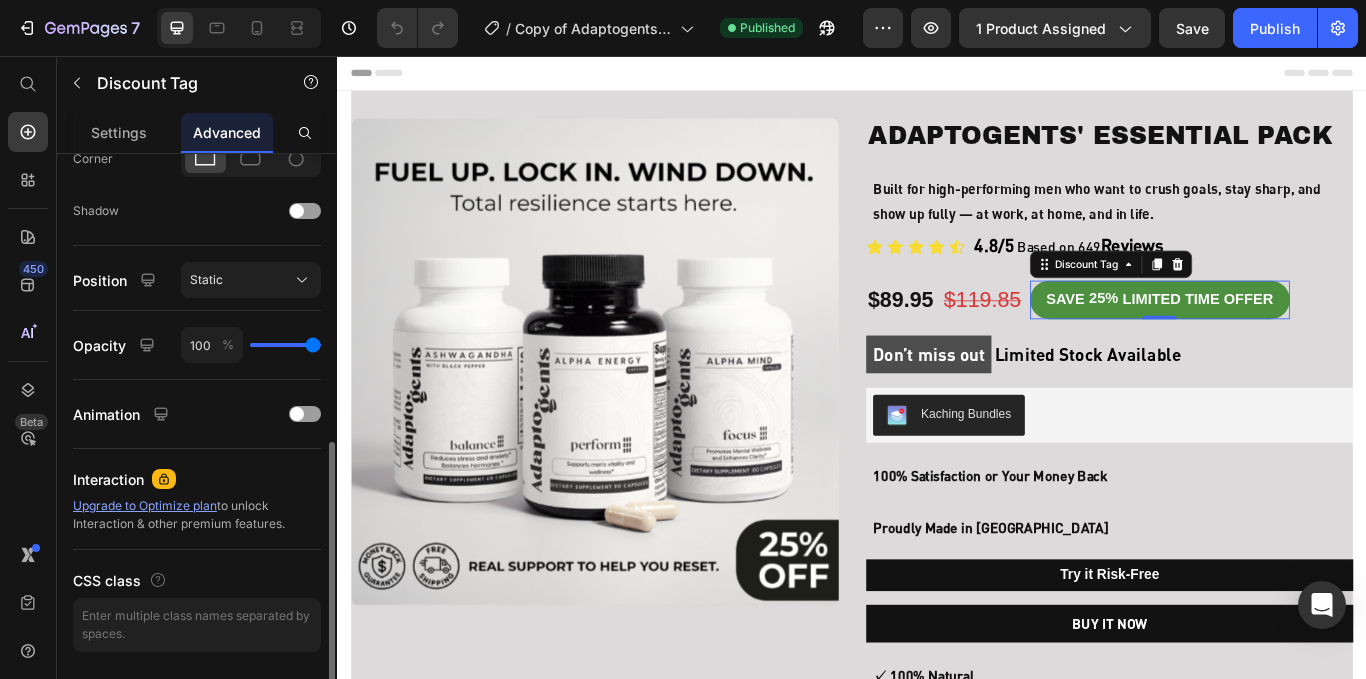click on "Display on Desktop Tablet Mobile Spacing (px) 0 0 0 0 0 0 0 0 Shape Border Corner Shadow Position Static Opacity 100 % Animation Interaction Upgrade to Optimize plan  to unlock Interaction & other premium features. CSS class" at bounding box center (197, 112) 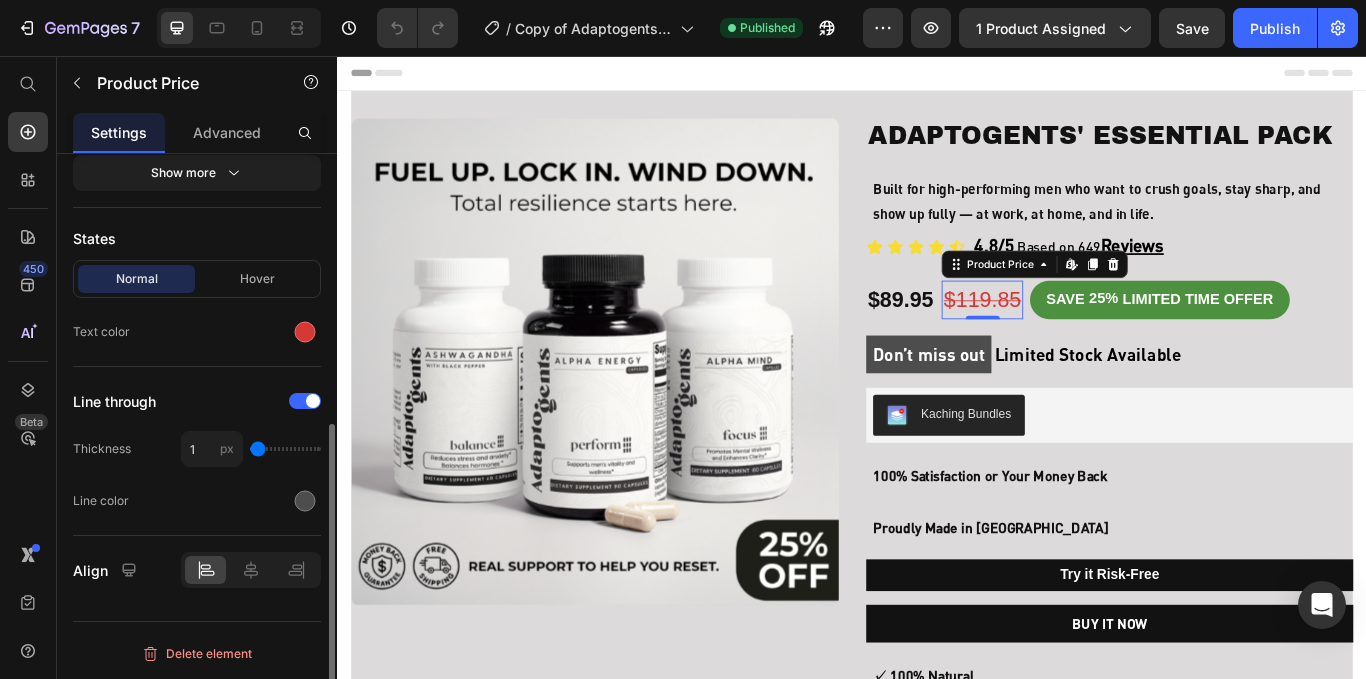 click on "$119.85" at bounding box center (1088, 340) 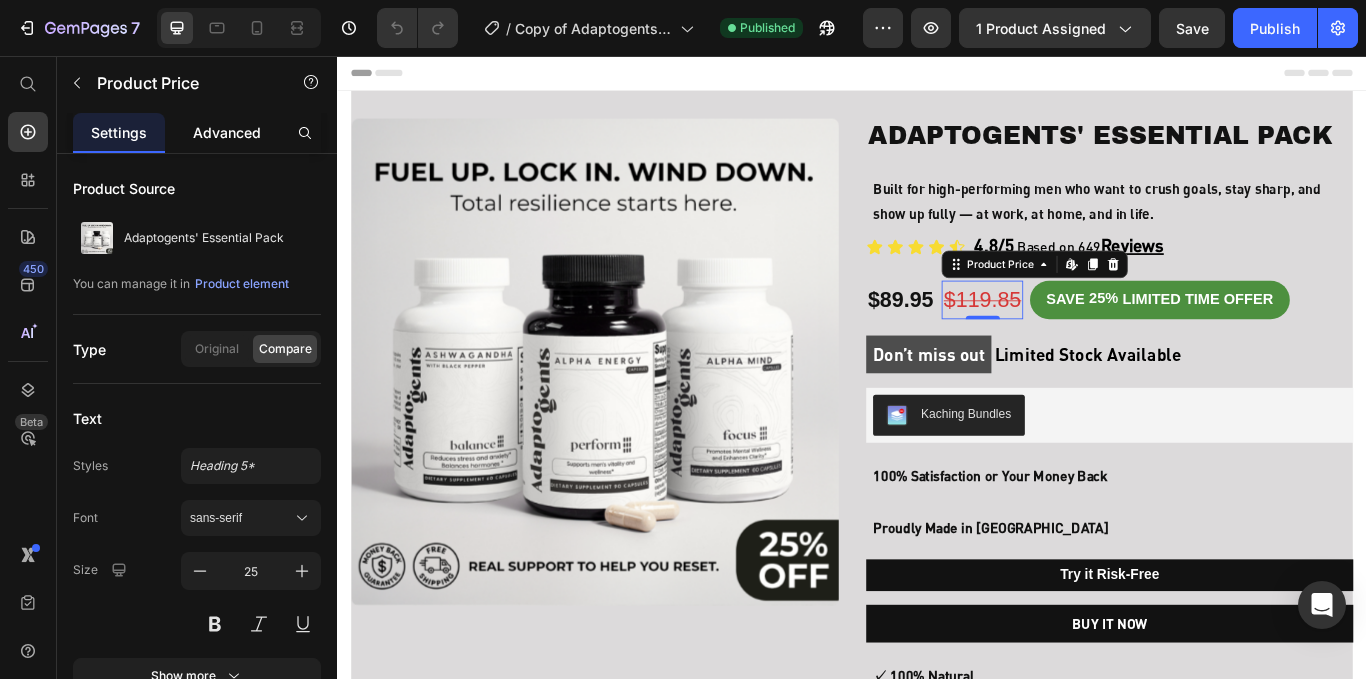 click on "Advanced" at bounding box center [227, 132] 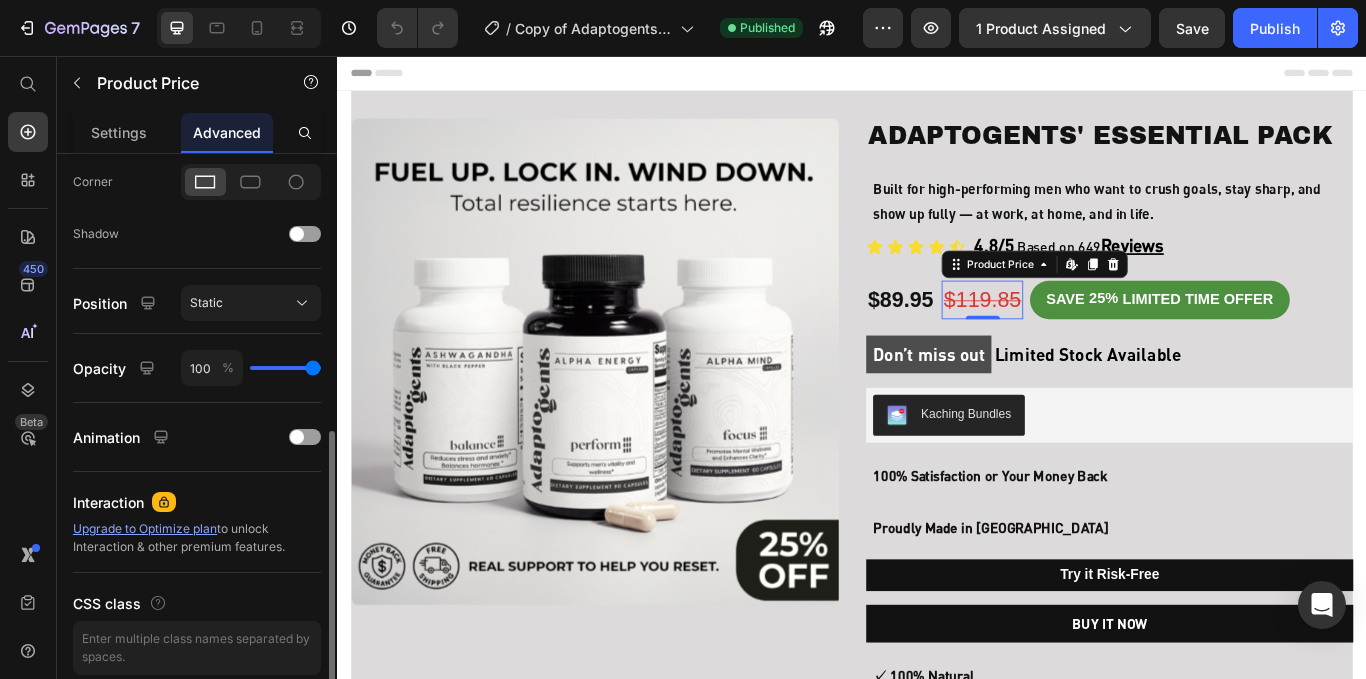 scroll, scrollTop: 680, scrollLeft: 0, axis: vertical 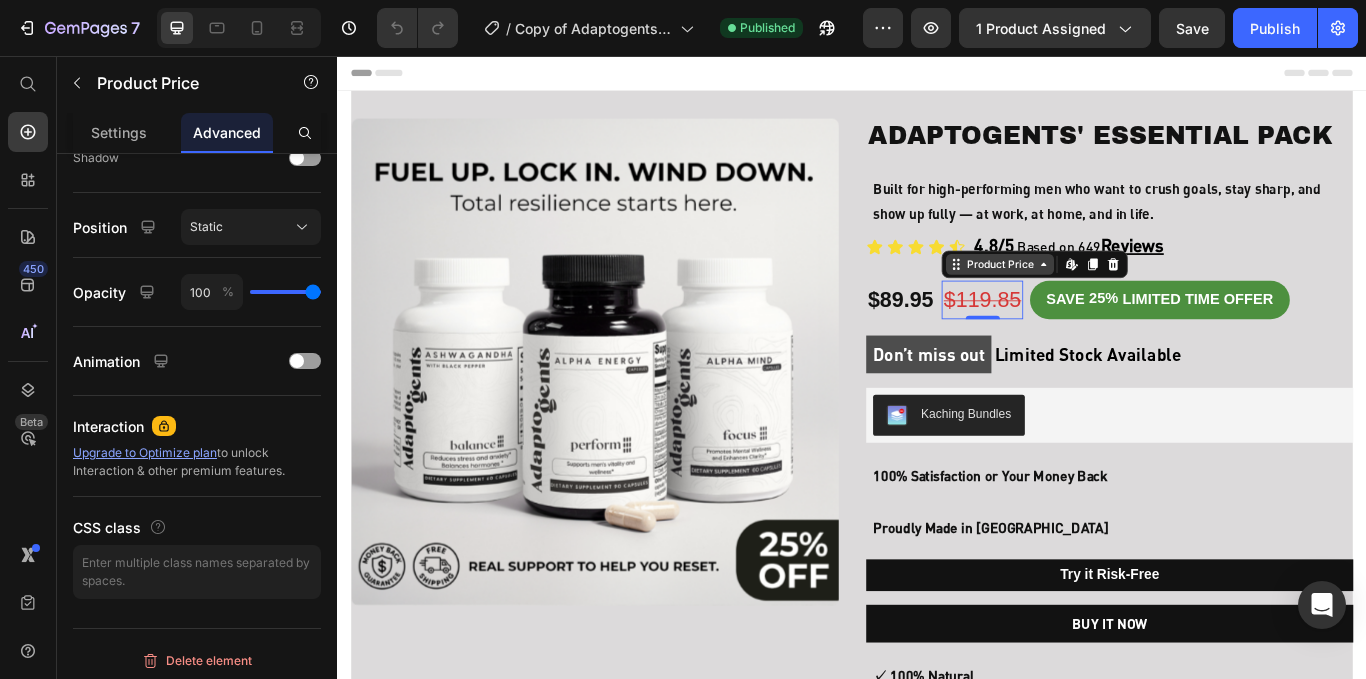 click on "Product Price" at bounding box center [1109, 299] 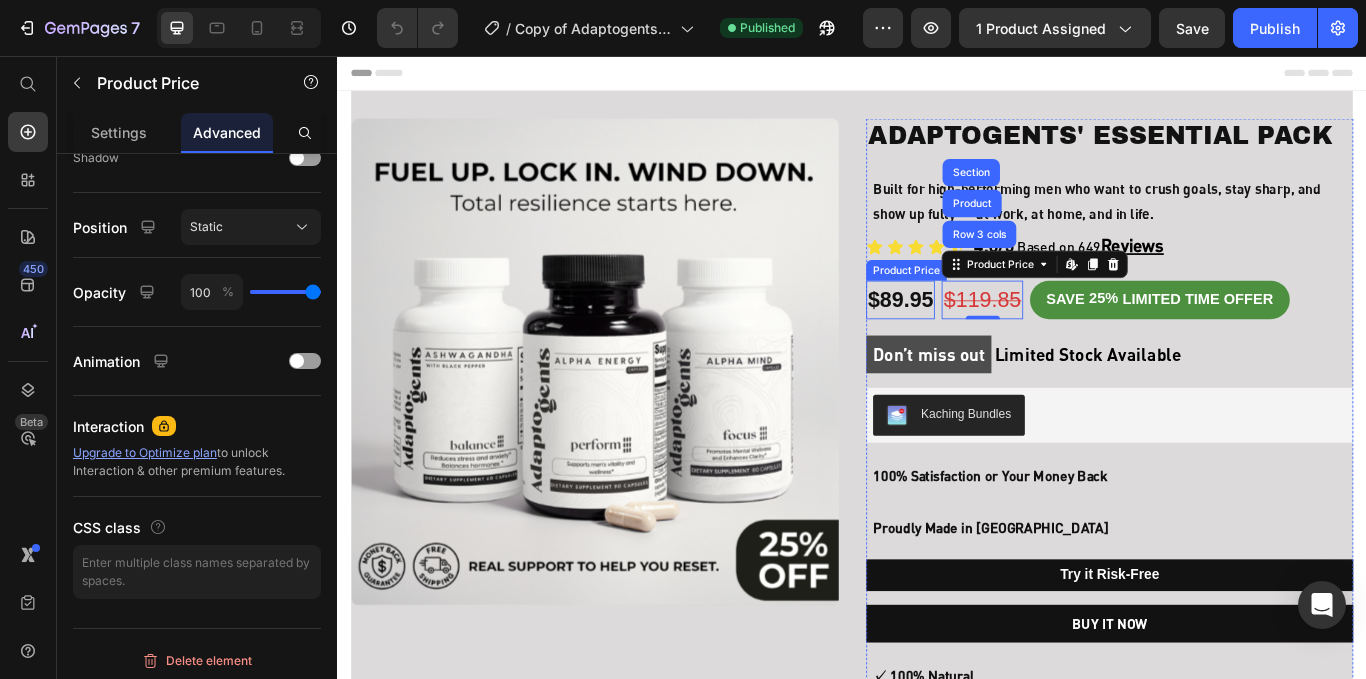 click on "$89.95" at bounding box center [993, 340] 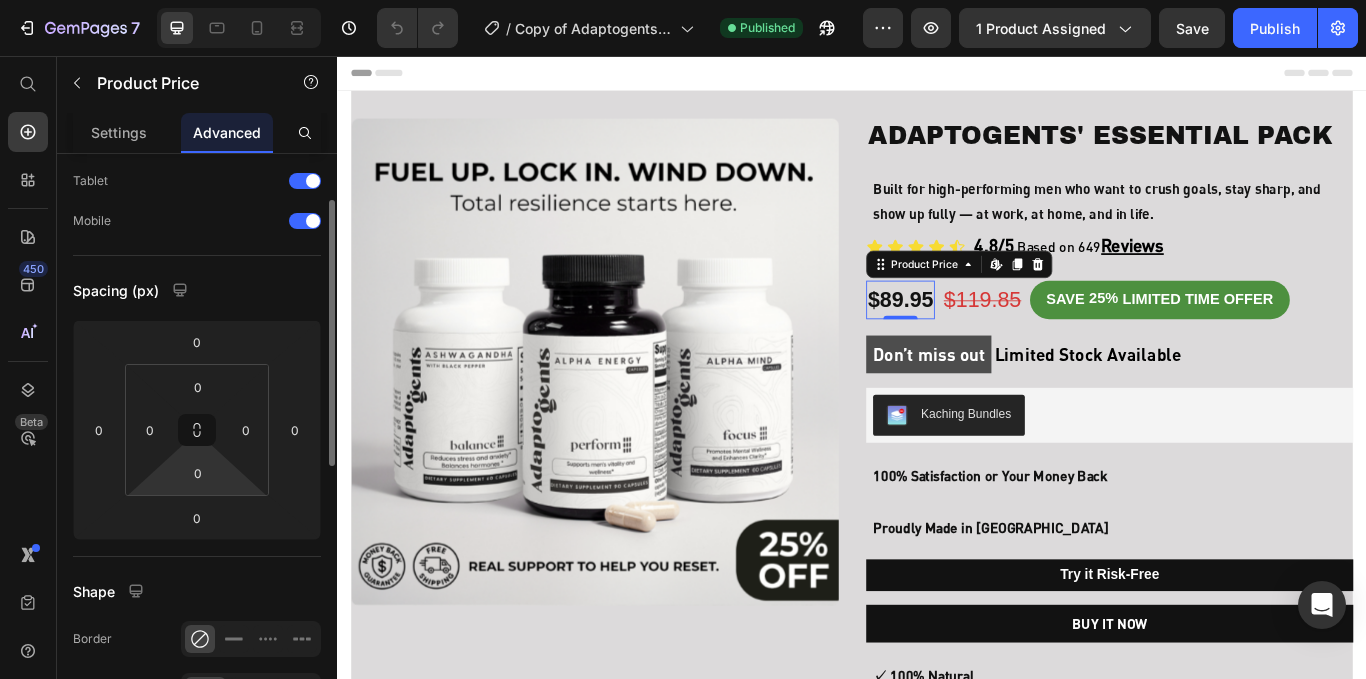 scroll, scrollTop: 687, scrollLeft: 0, axis: vertical 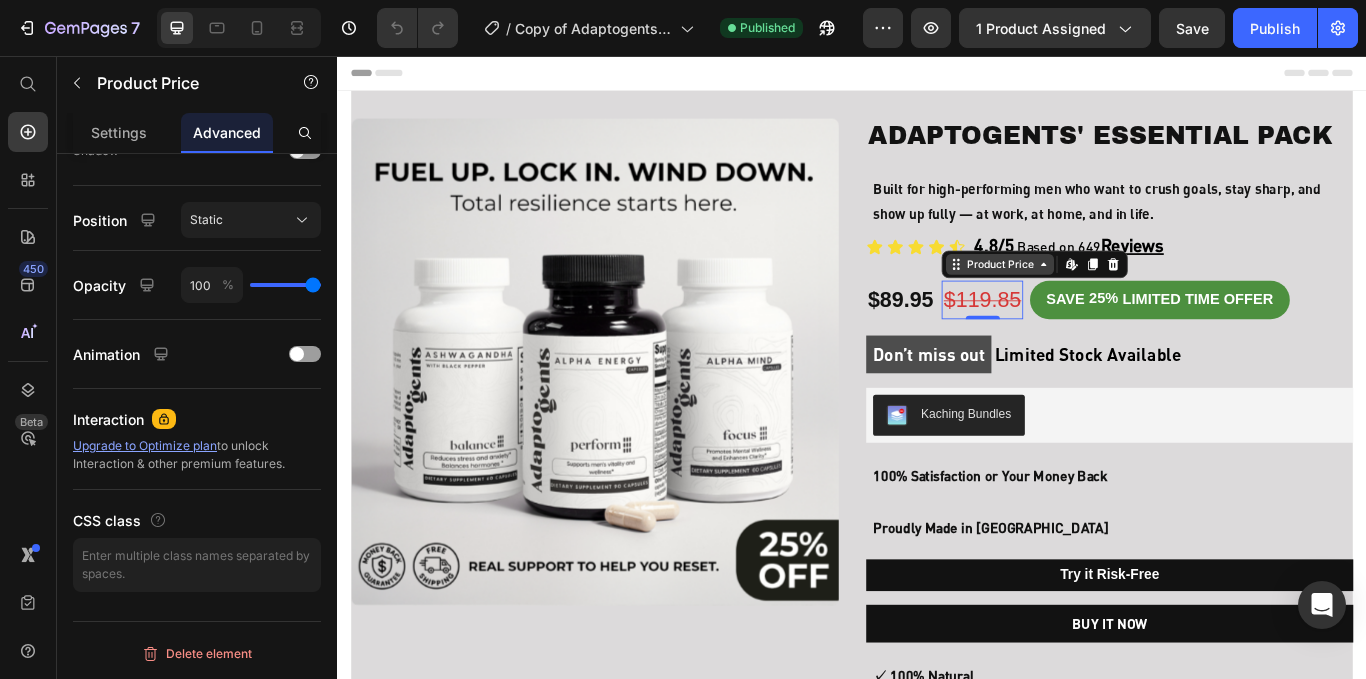 click on "Product Price" at bounding box center (1109, 299) 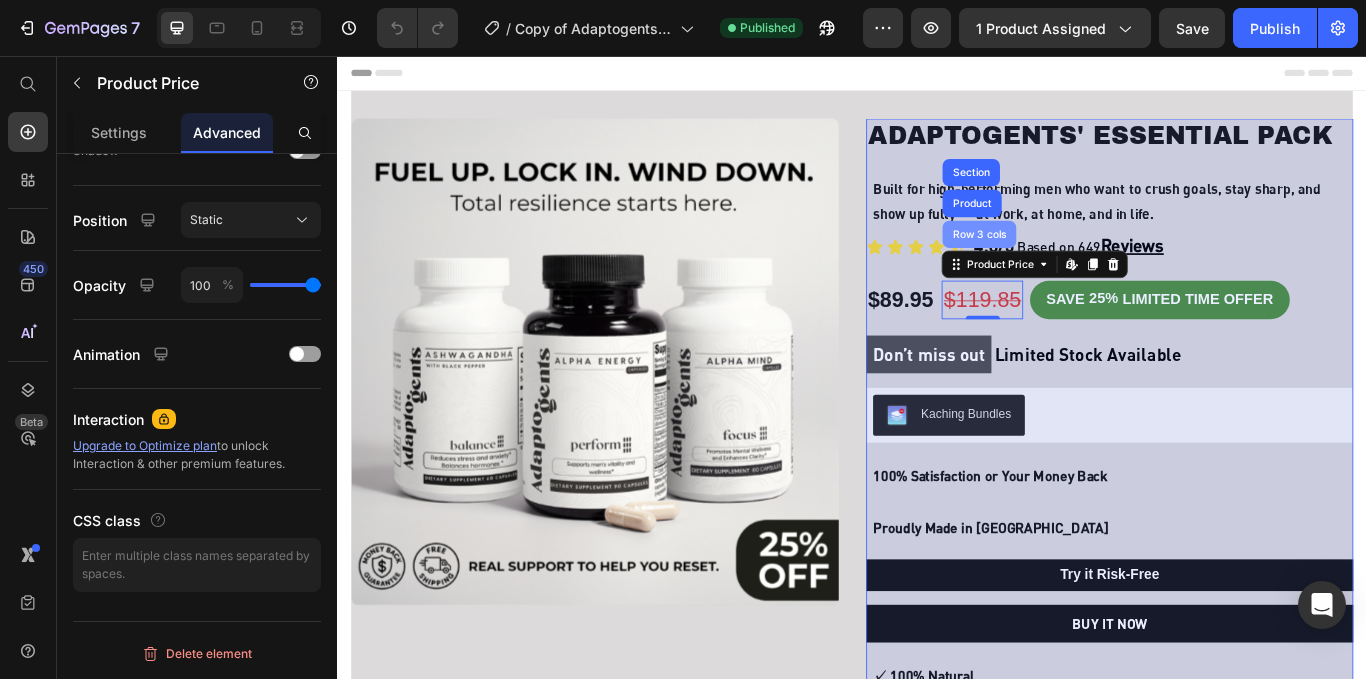 click on "Row 3 cols" at bounding box center [1085, 264] 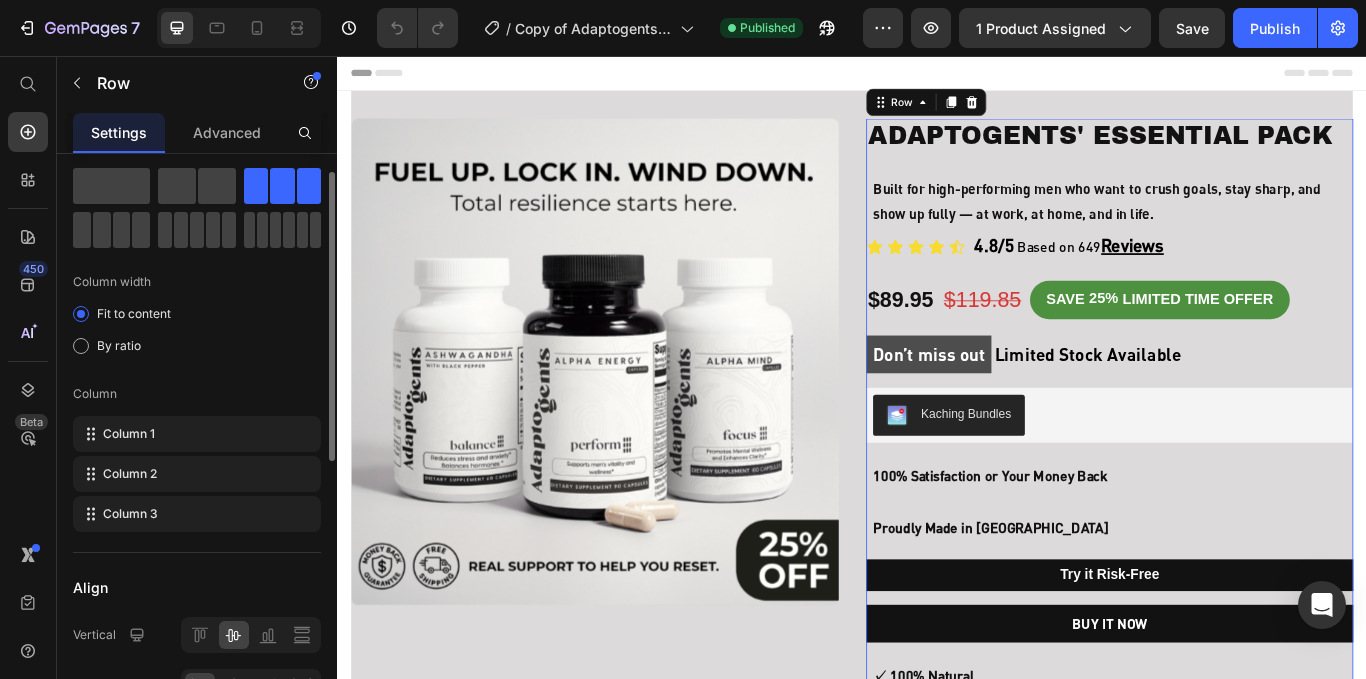 scroll, scrollTop: 51, scrollLeft: 0, axis: vertical 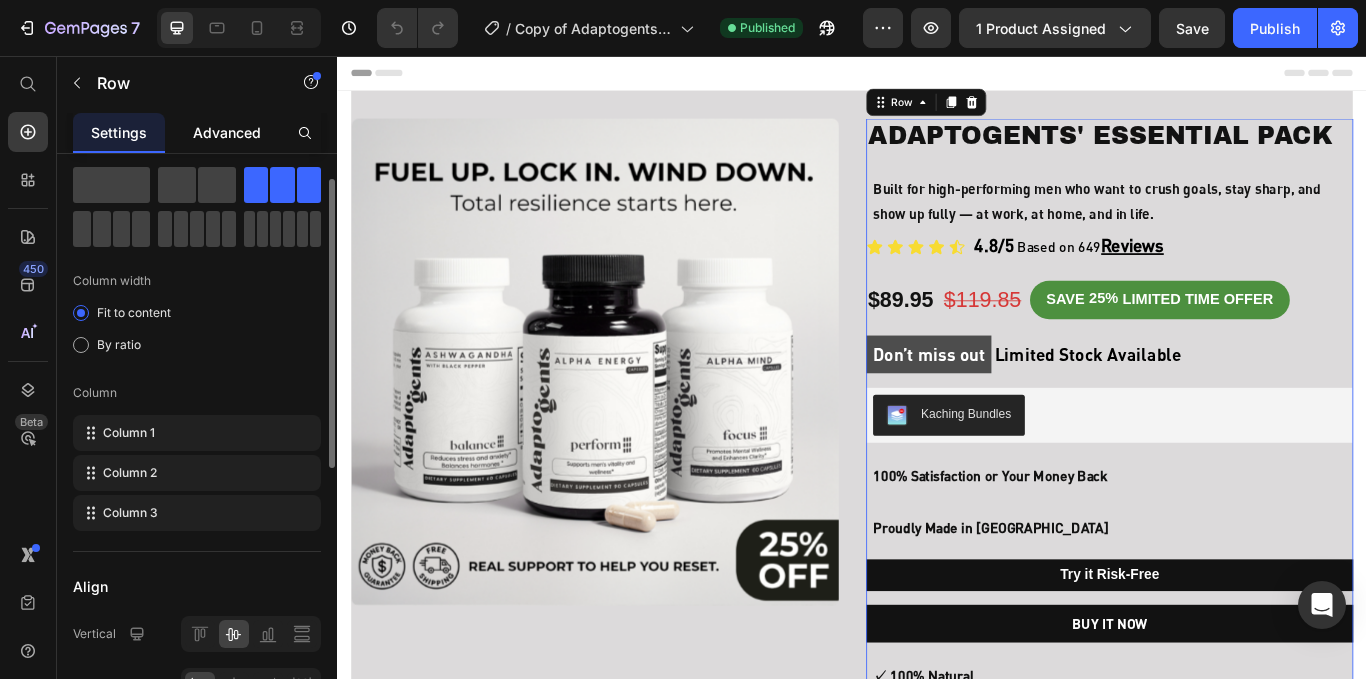 click on "Advanced" at bounding box center [227, 132] 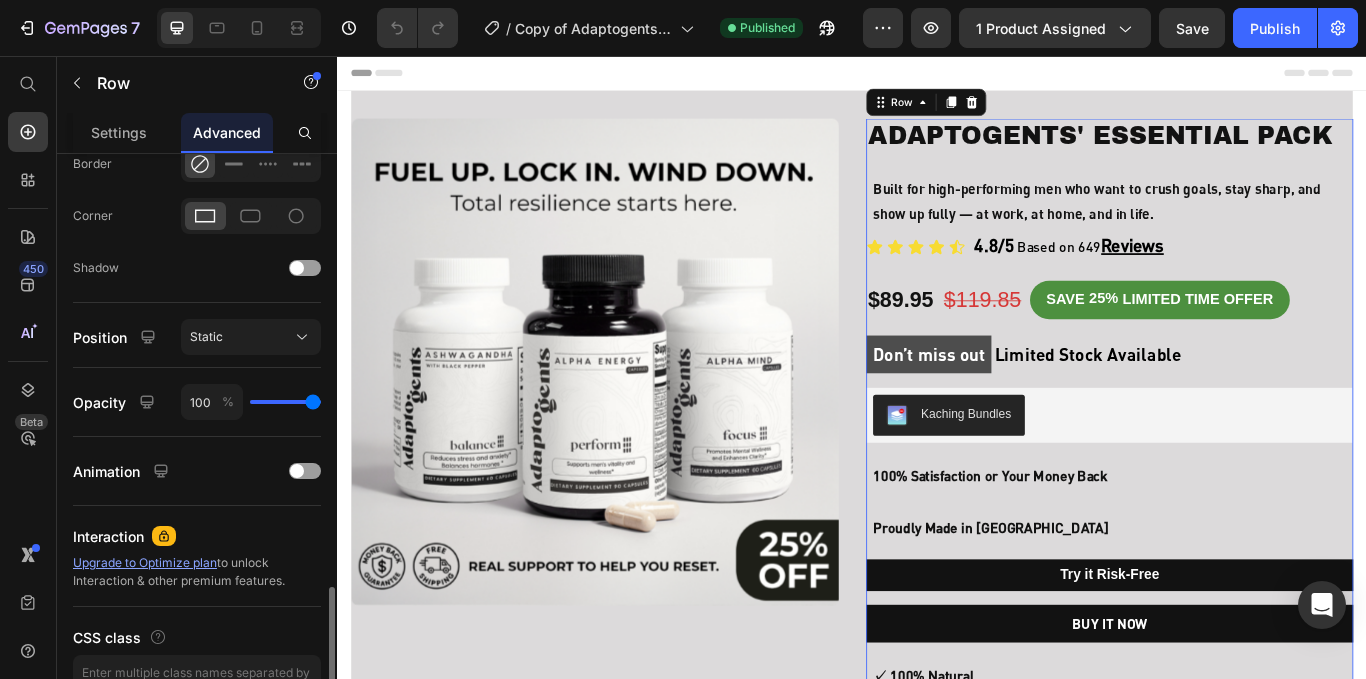 scroll, scrollTop: 687, scrollLeft: 0, axis: vertical 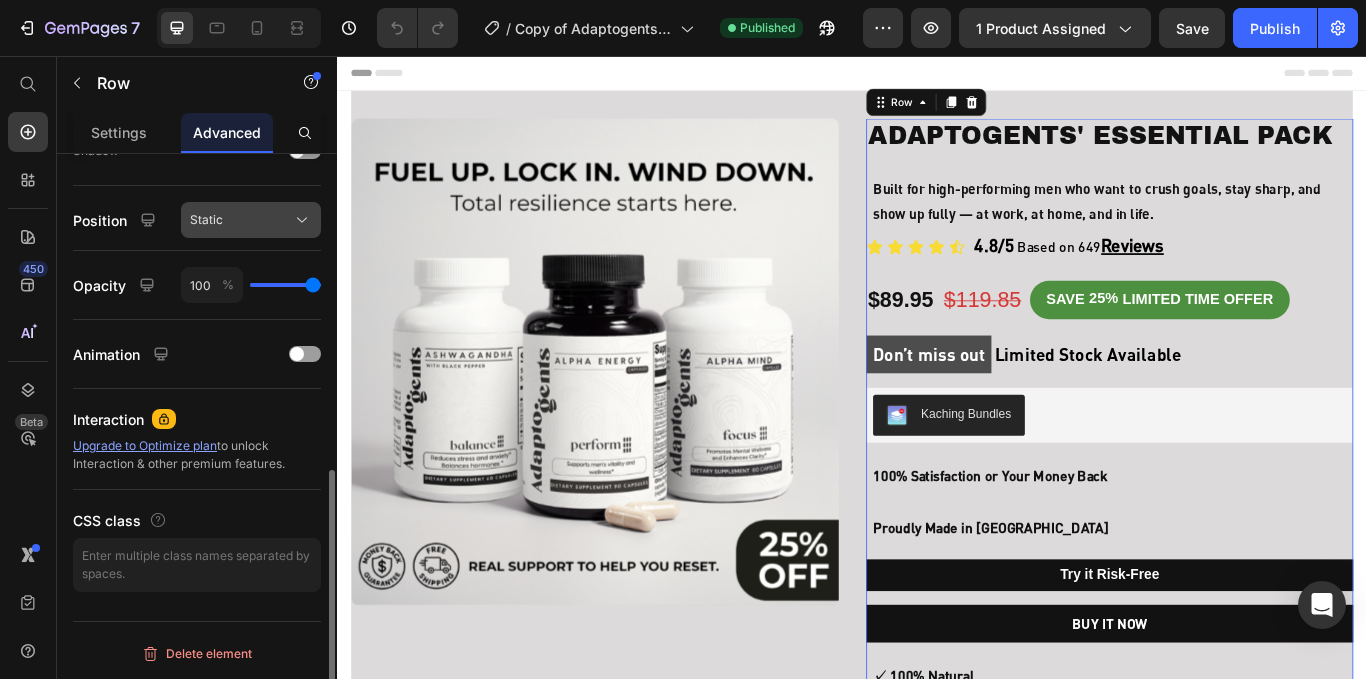 click on "Static" 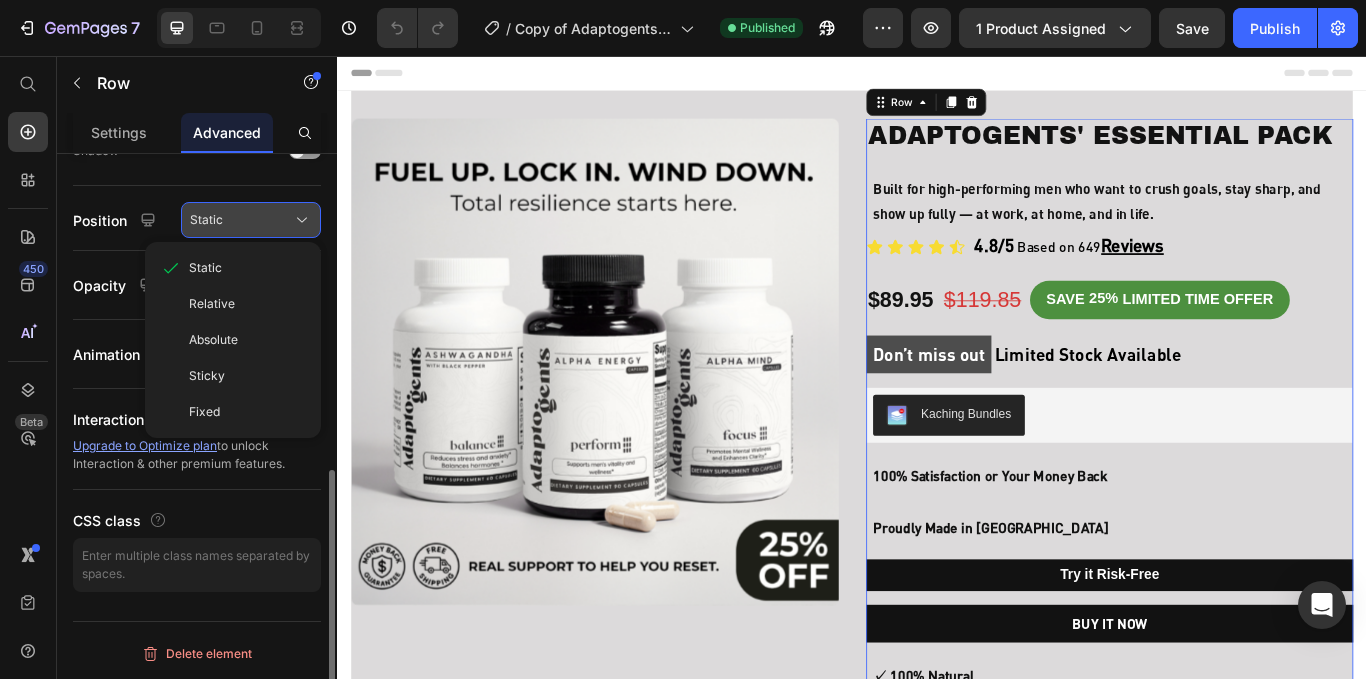 click on "Static" 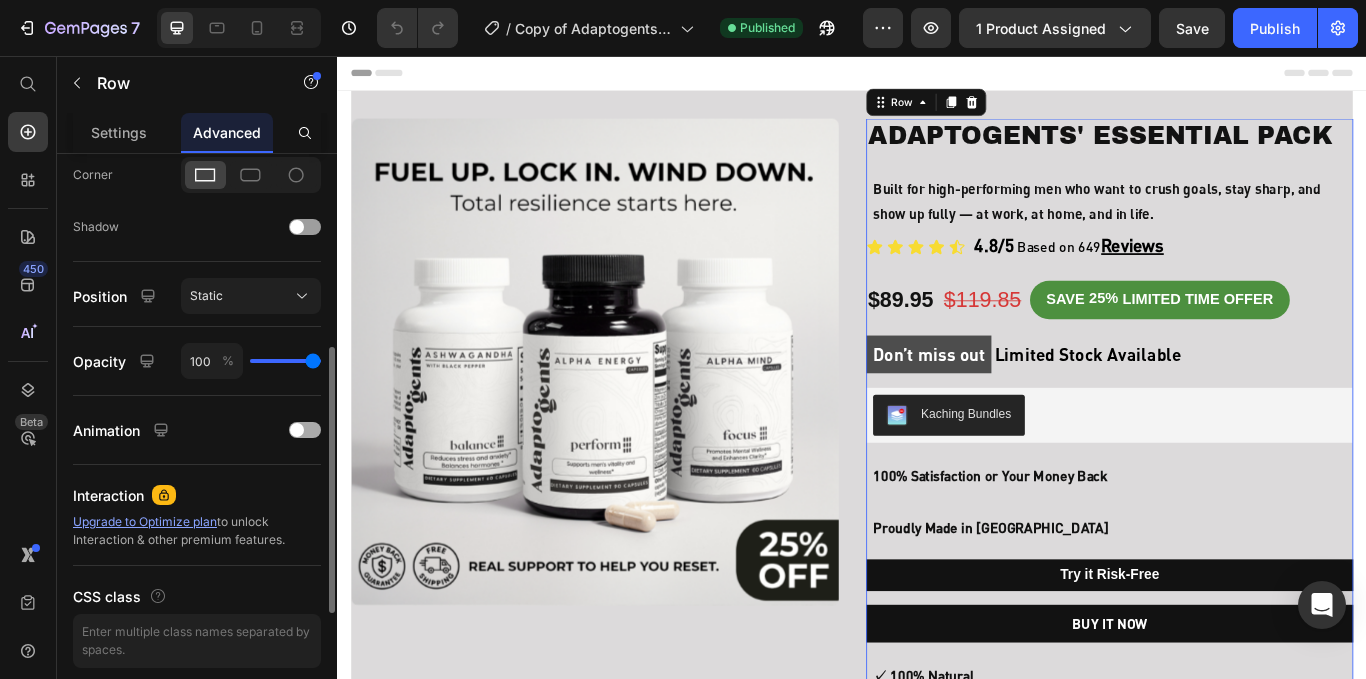 scroll, scrollTop: 687, scrollLeft: 0, axis: vertical 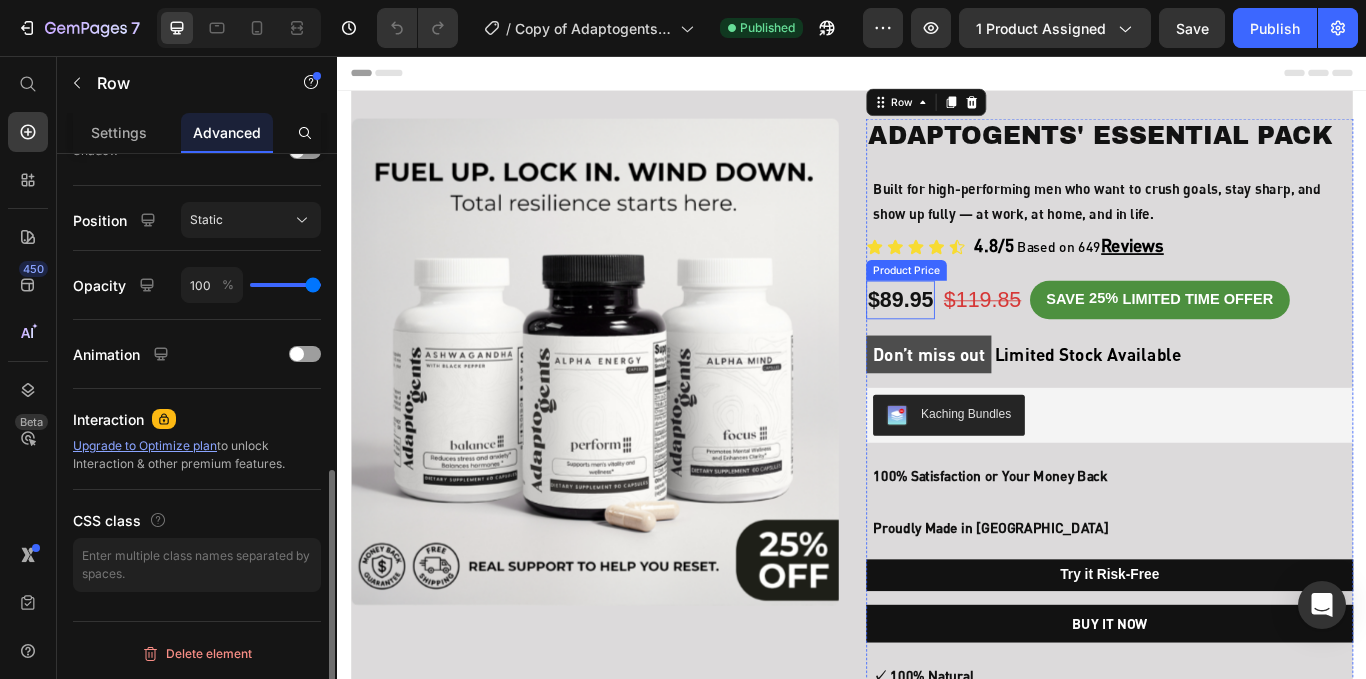 click on "$89.95" at bounding box center [993, 340] 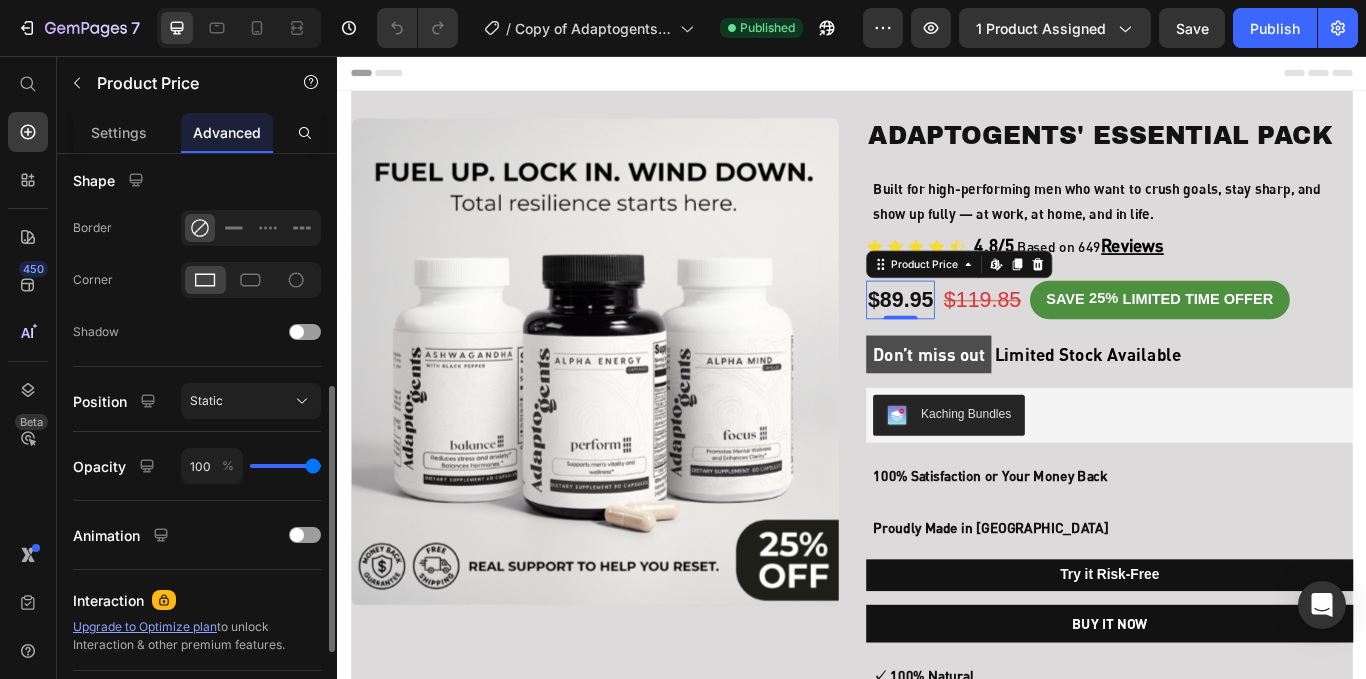 scroll, scrollTop: 505, scrollLeft: 0, axis: vertical 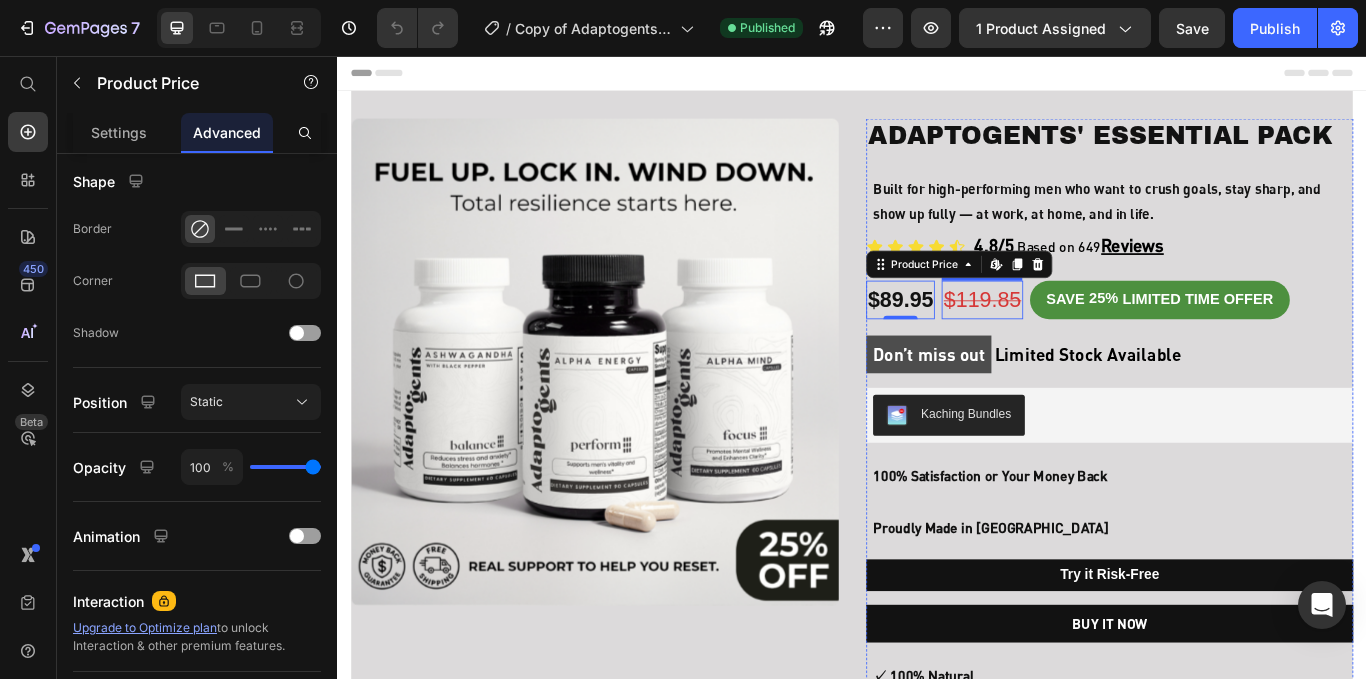 click on "$119.85" at bounding box center (1088, 340) 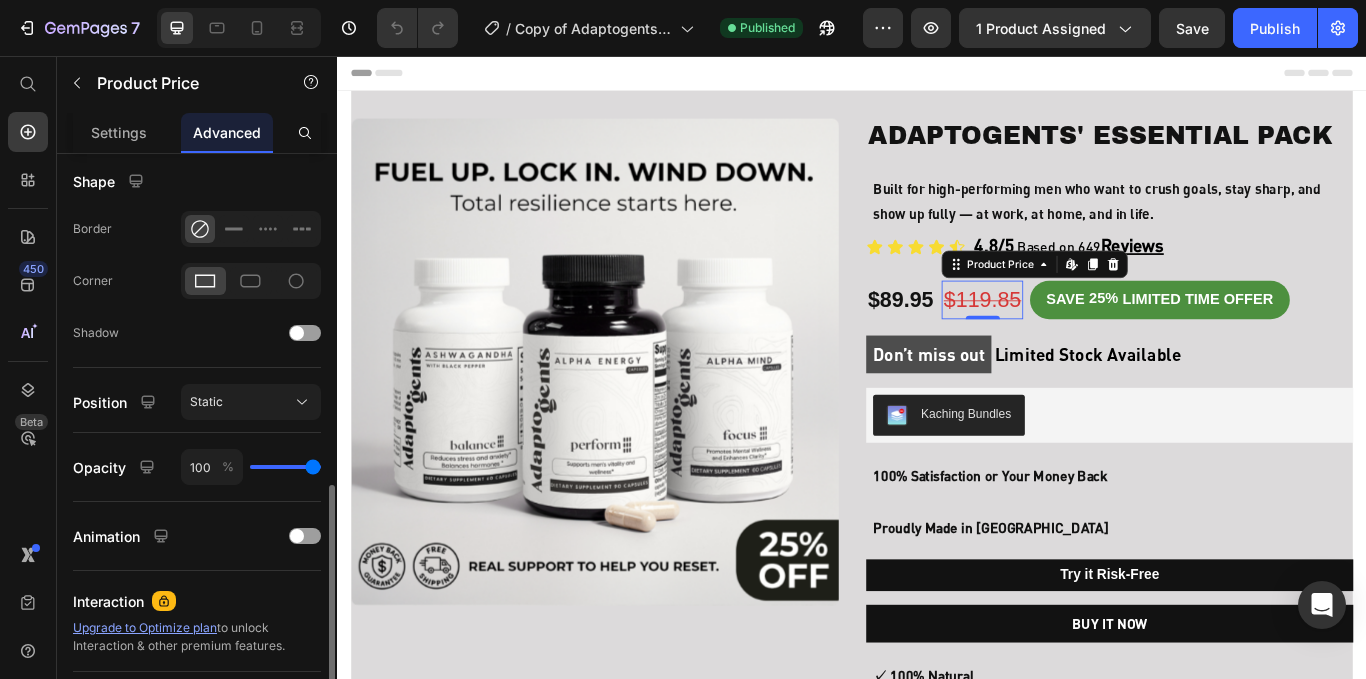 scroll, scrollTop: 687, scrollLeft: 0, axis: vertical 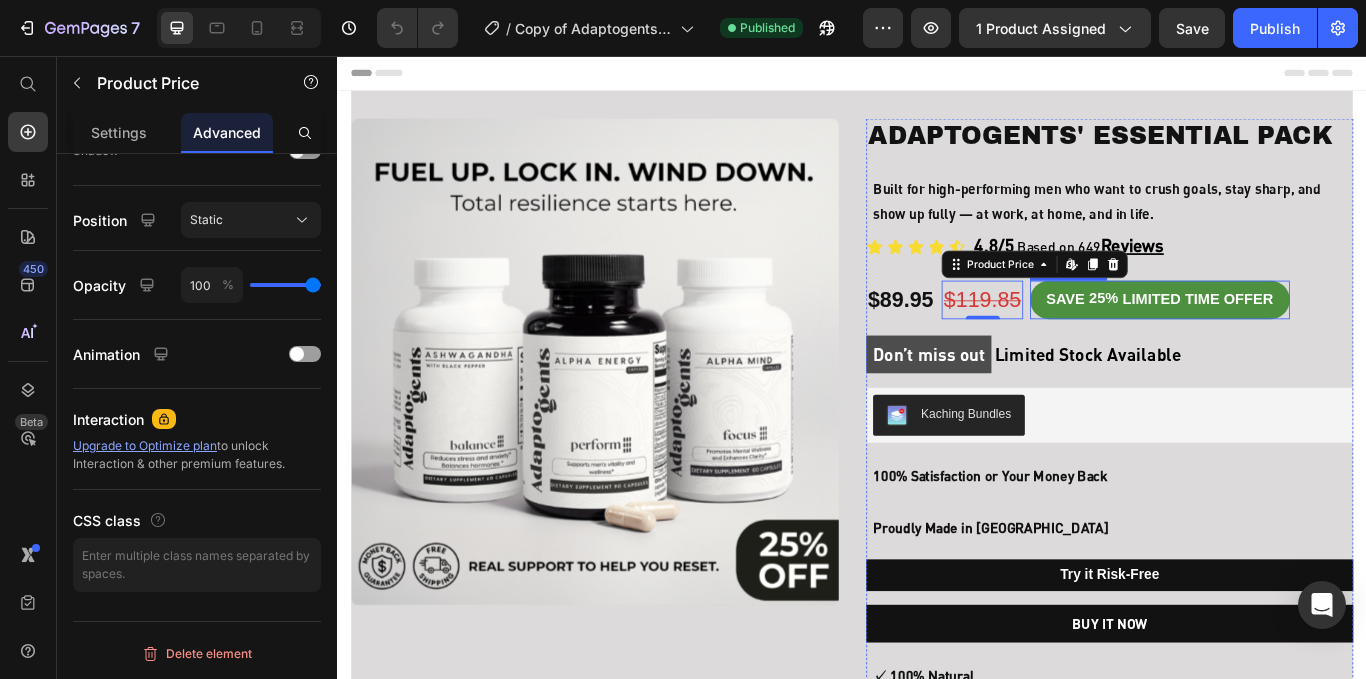 click on "SAVE  25% LIMITED TIME OFFER" at bounding box center [1295, 340] 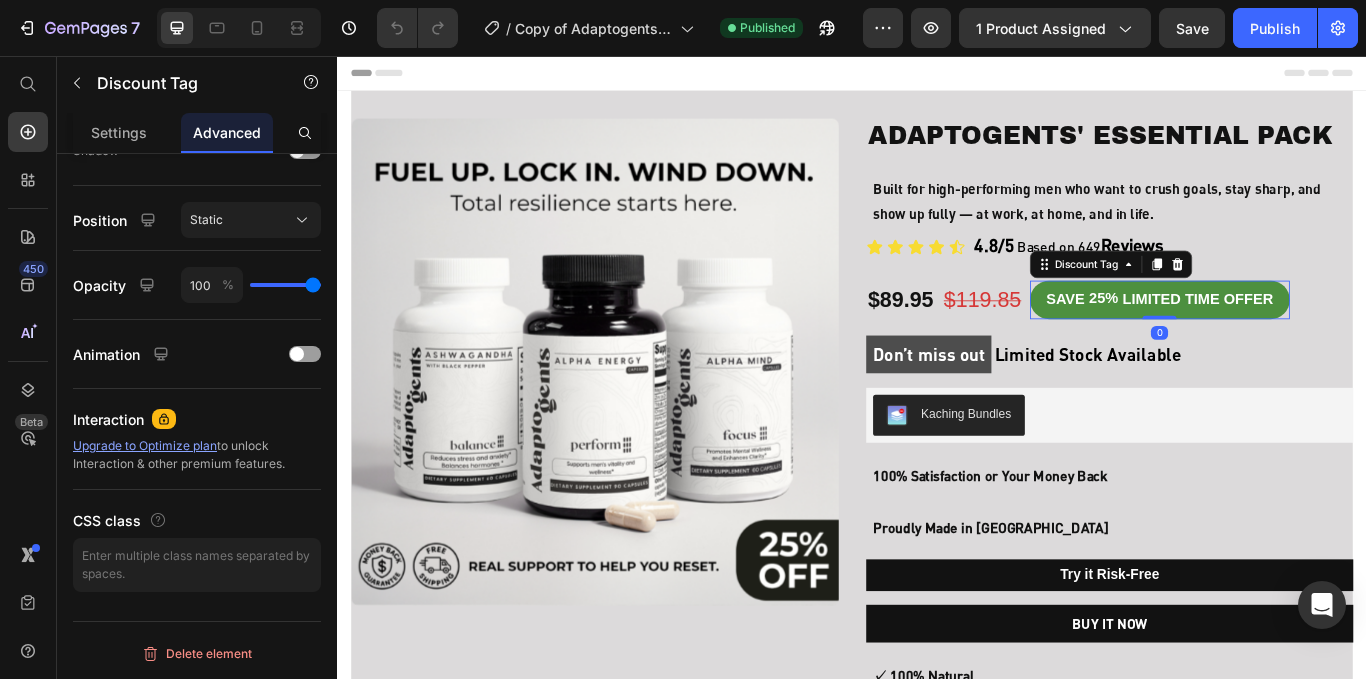 scroll, scrollTop: 0, scrollLeft: 0, axis: both 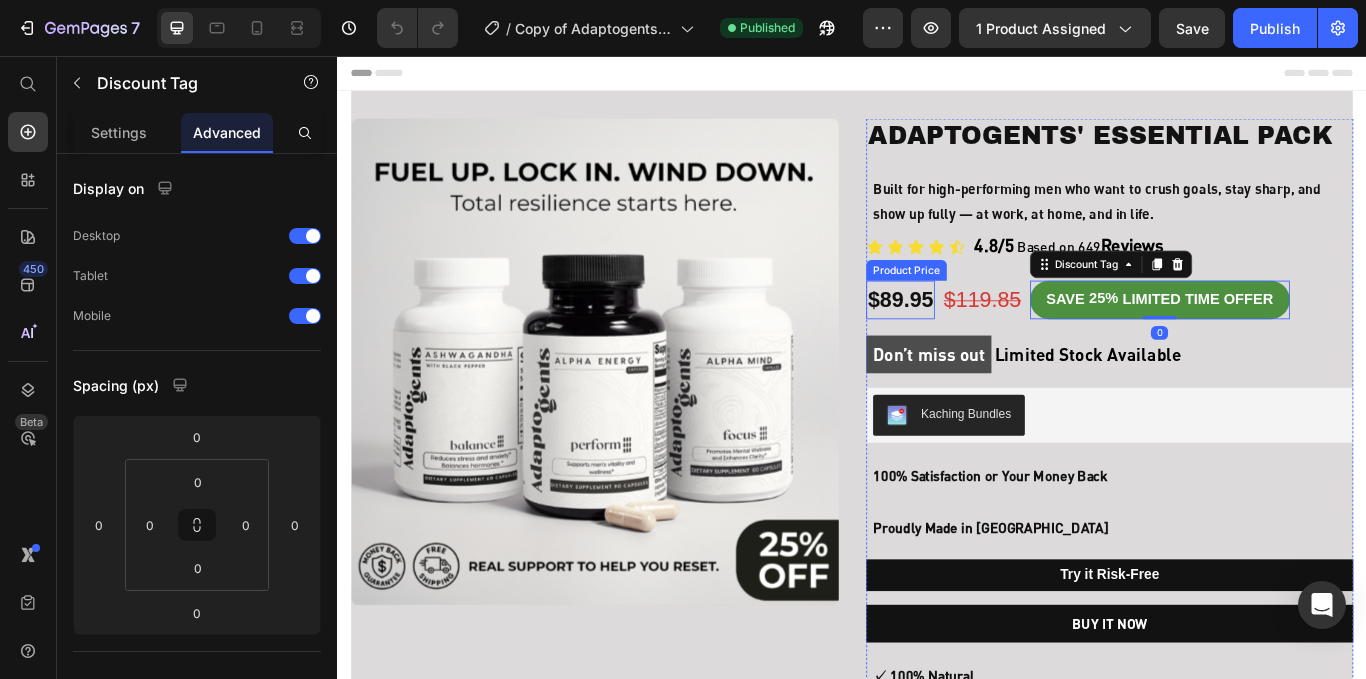 click on "$89.95" at bounding box center [993, 340] 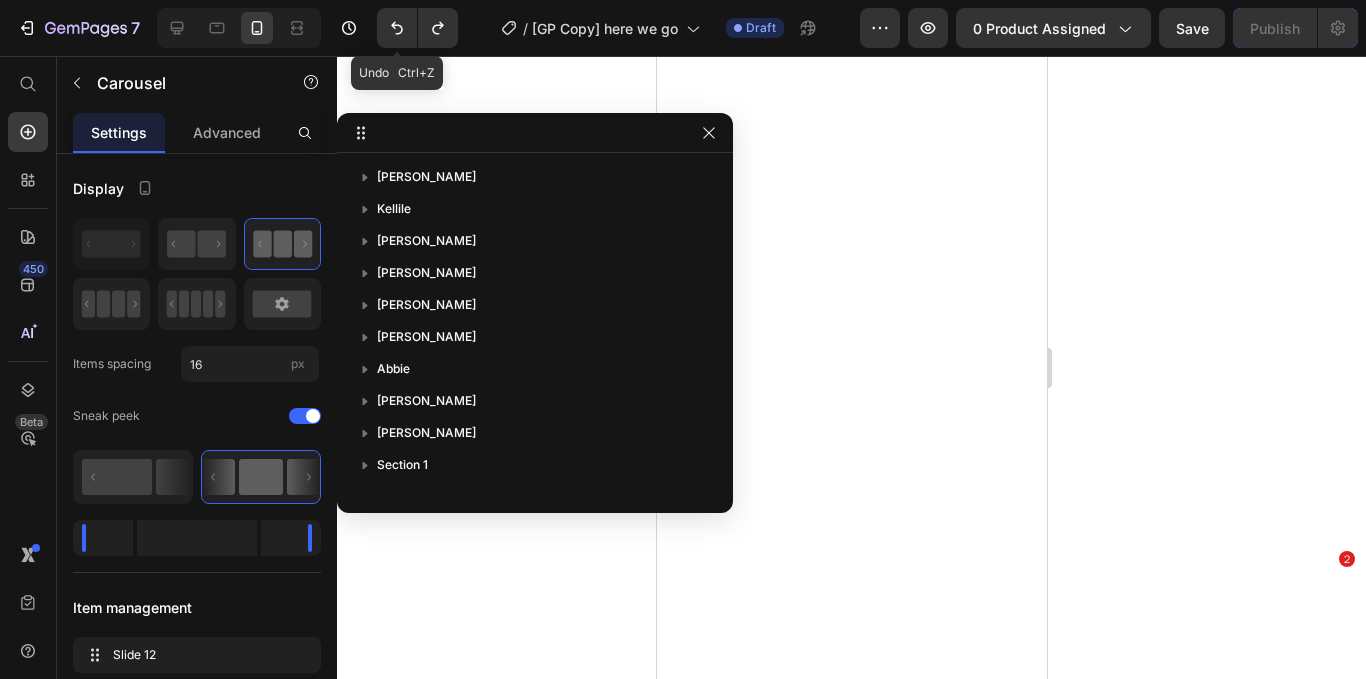 scroll, scrollTop: 0, scrollLeft: 0, axis: both 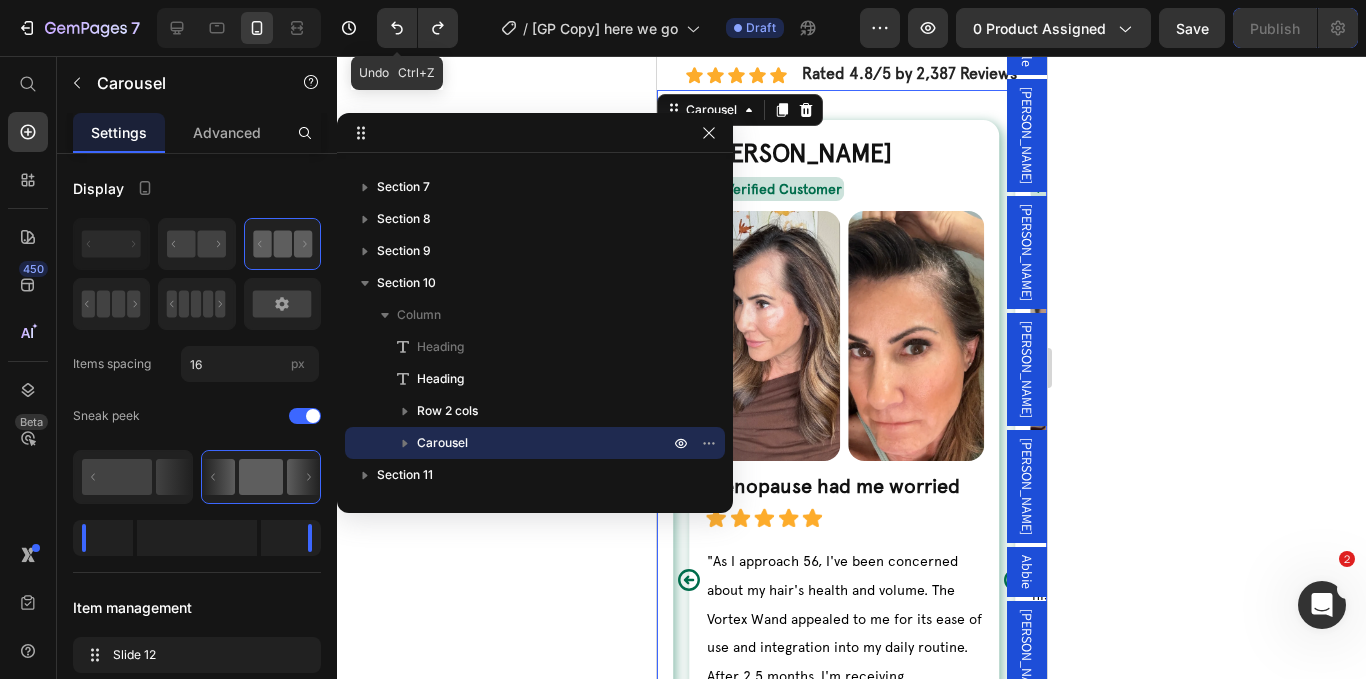 click 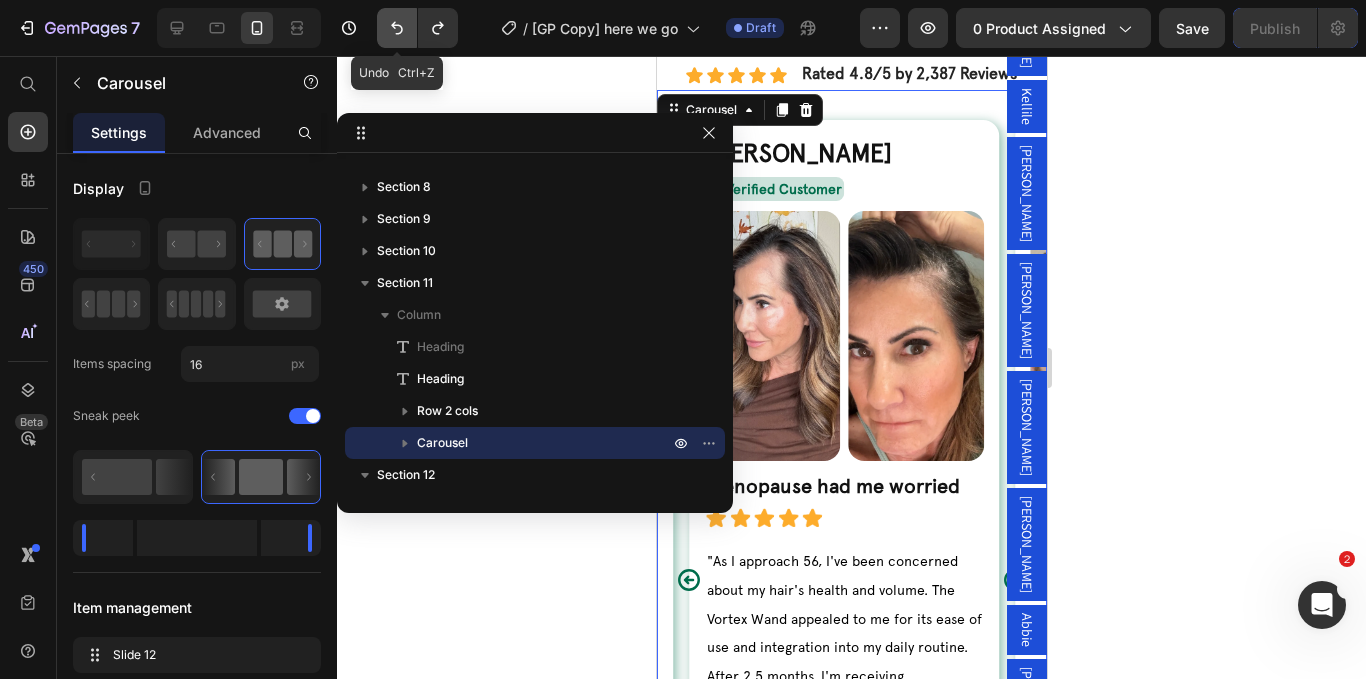 click 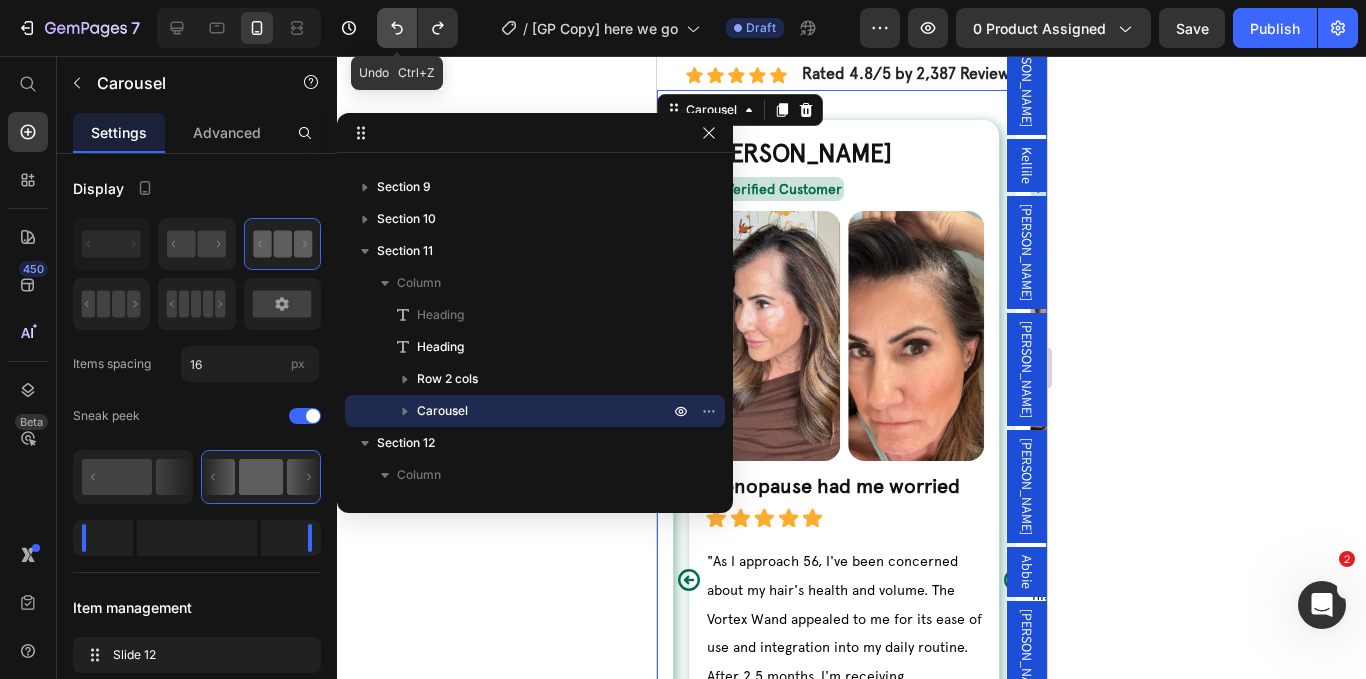 click 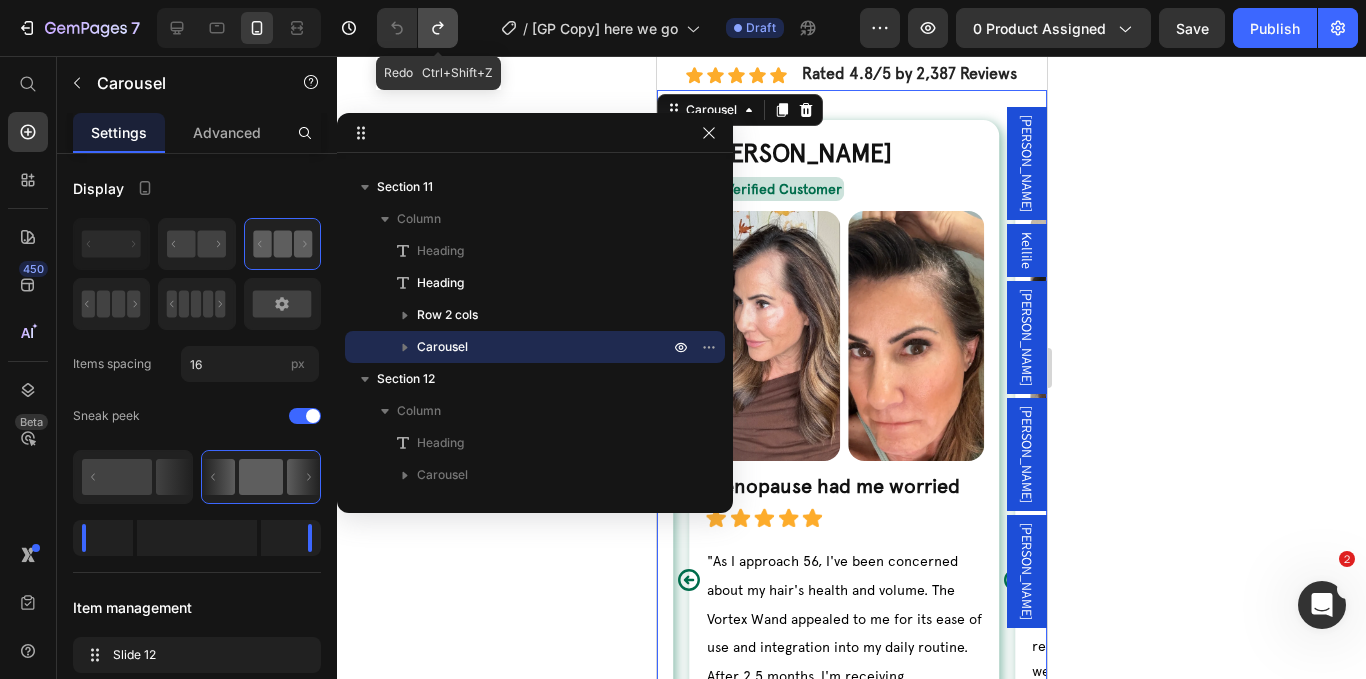 click 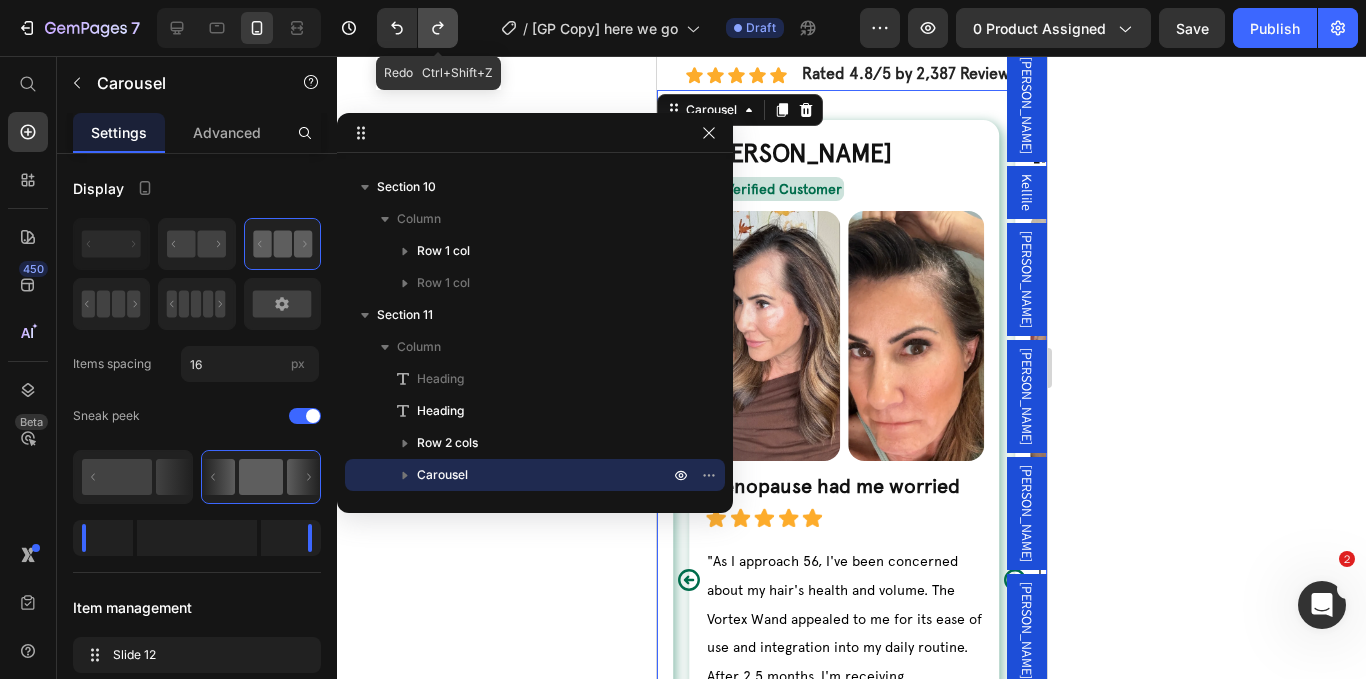 click 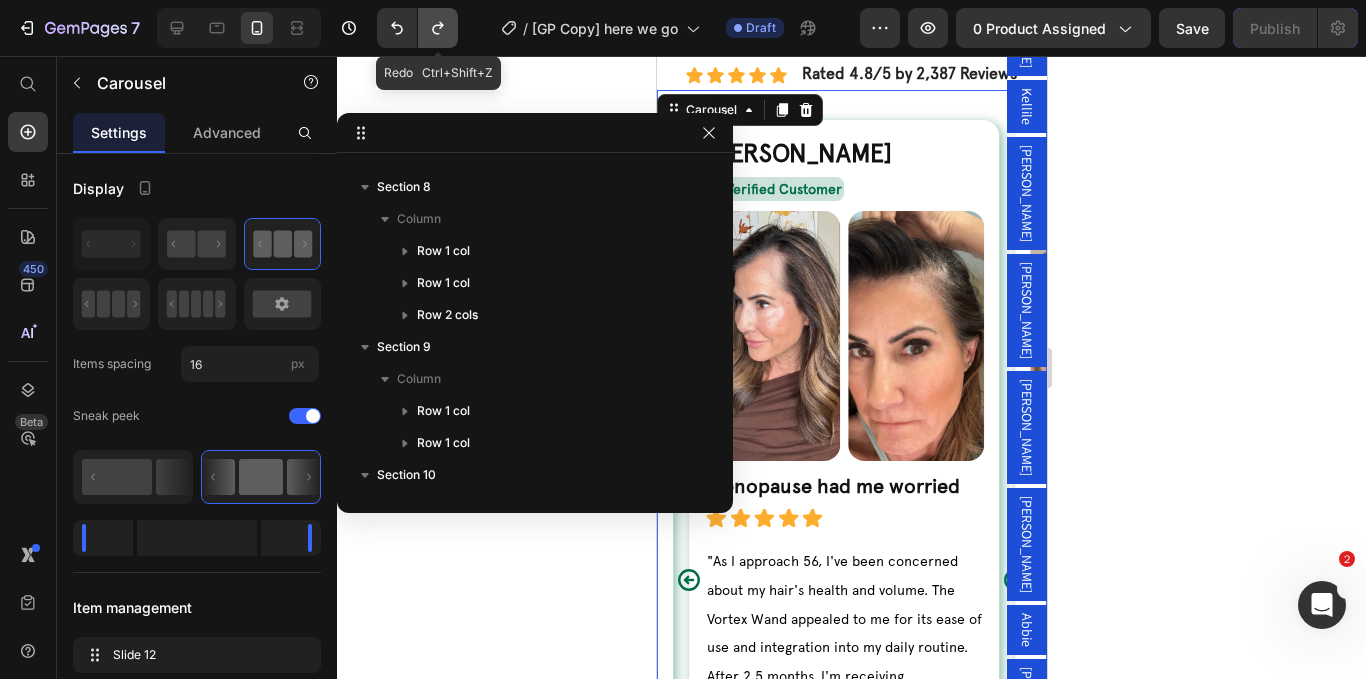 click 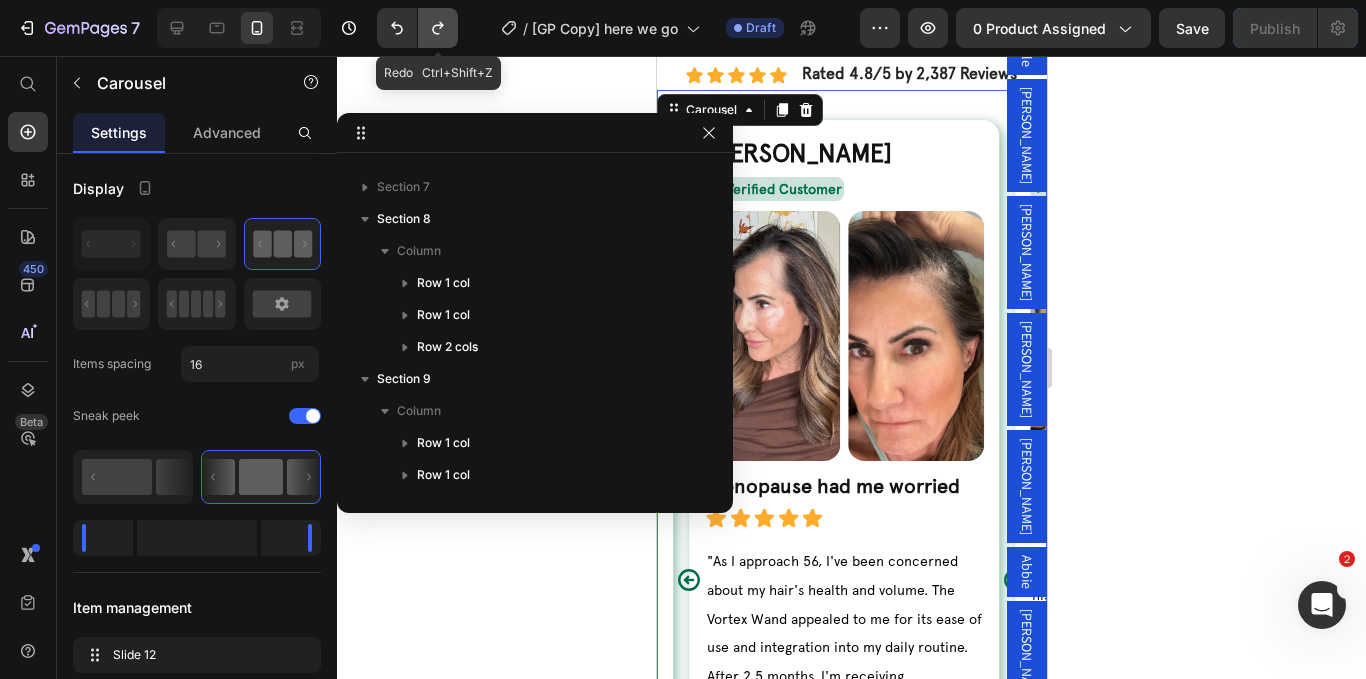click 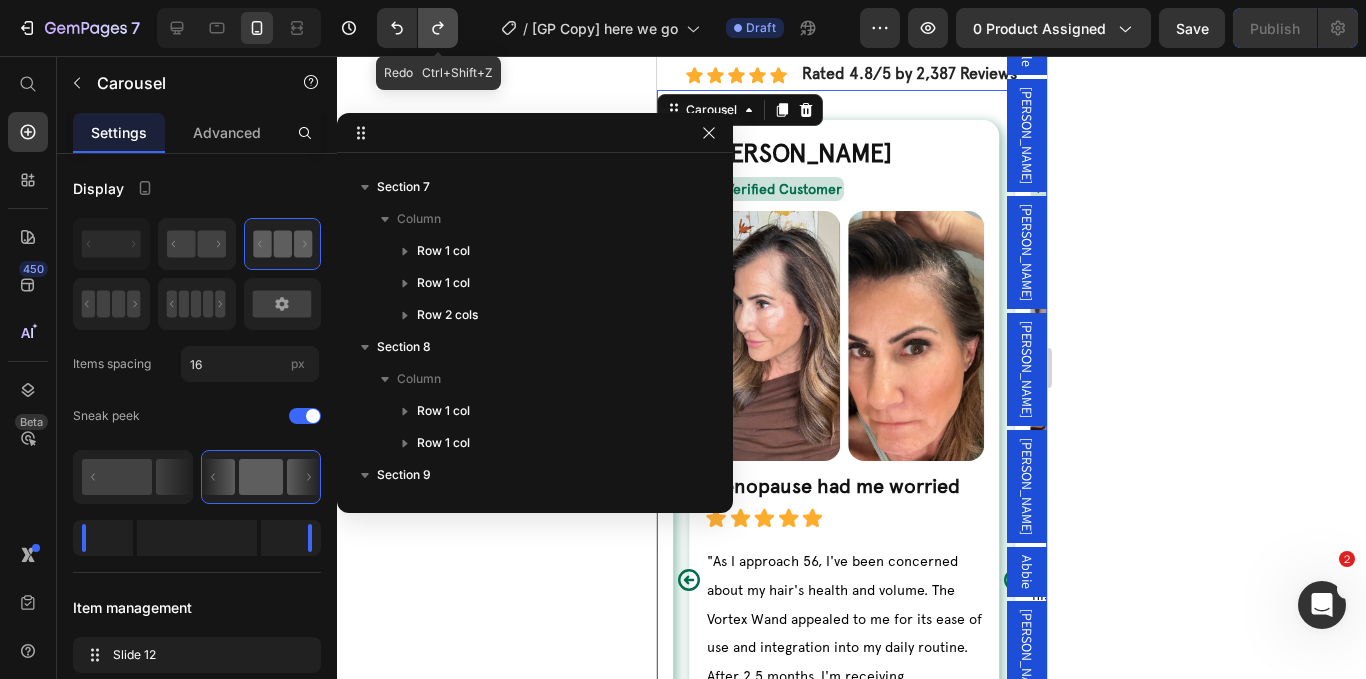 click 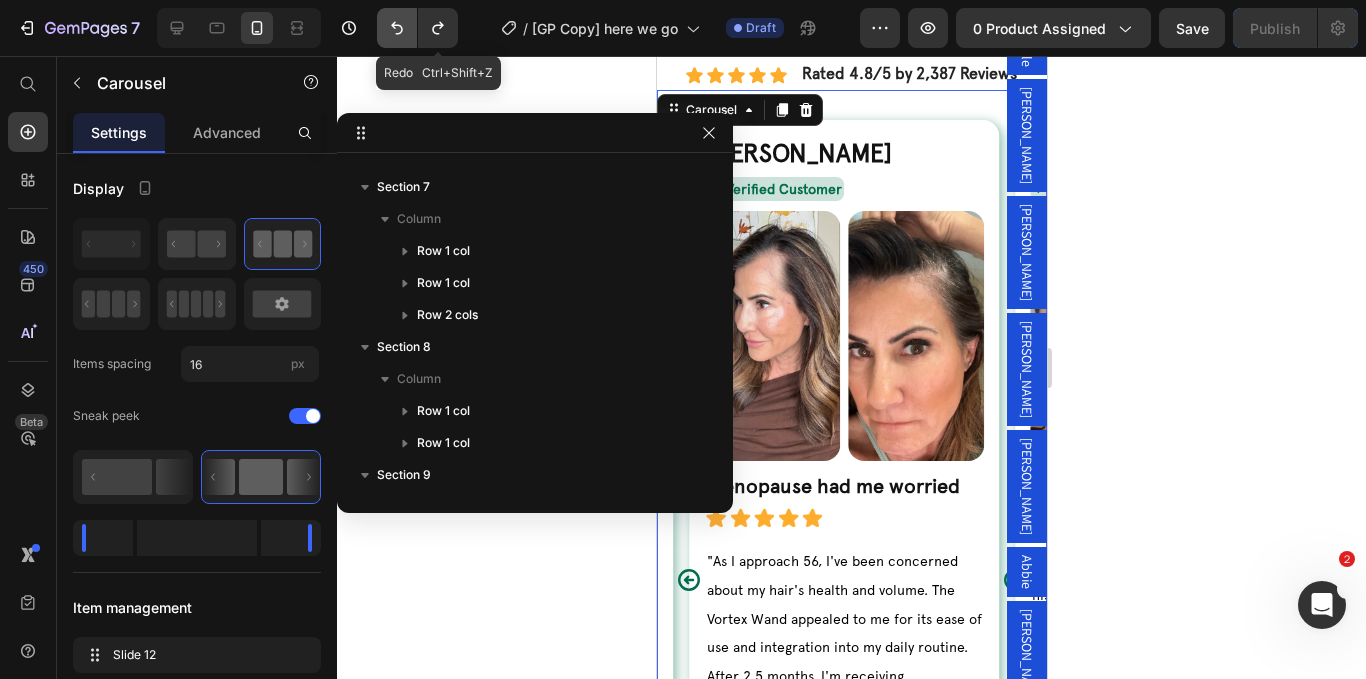 click 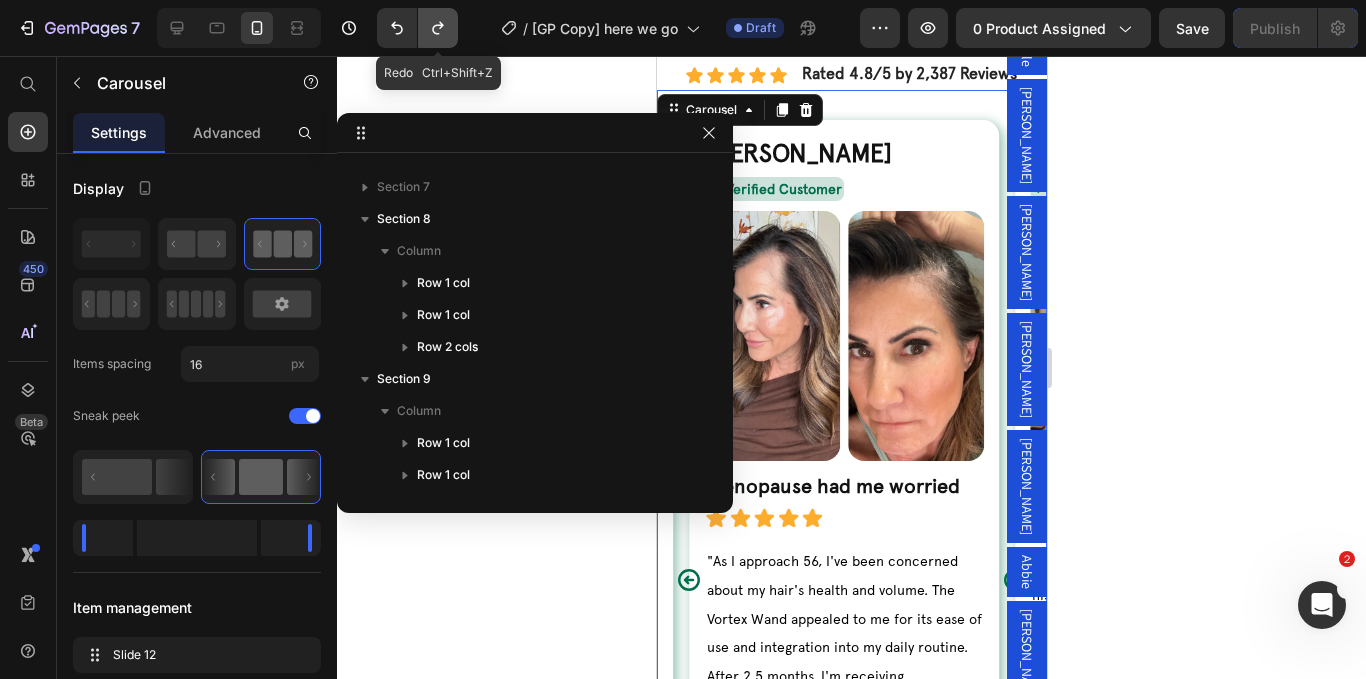click 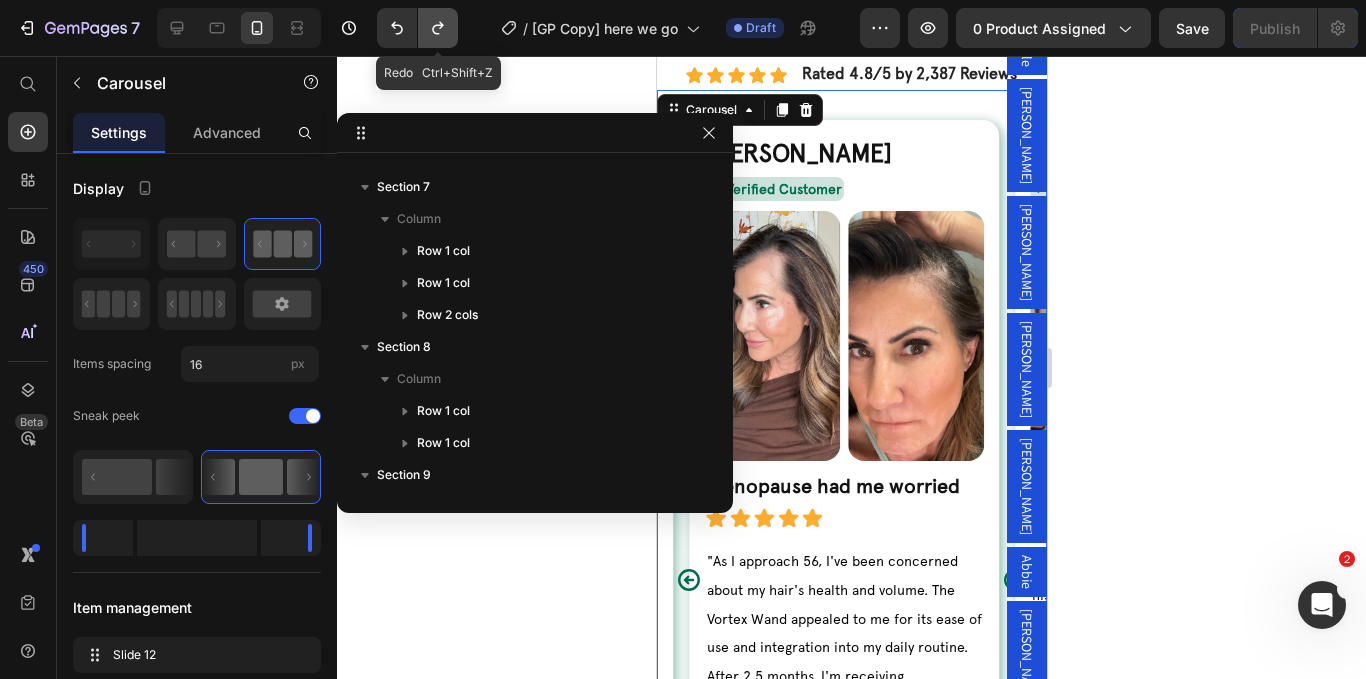 click 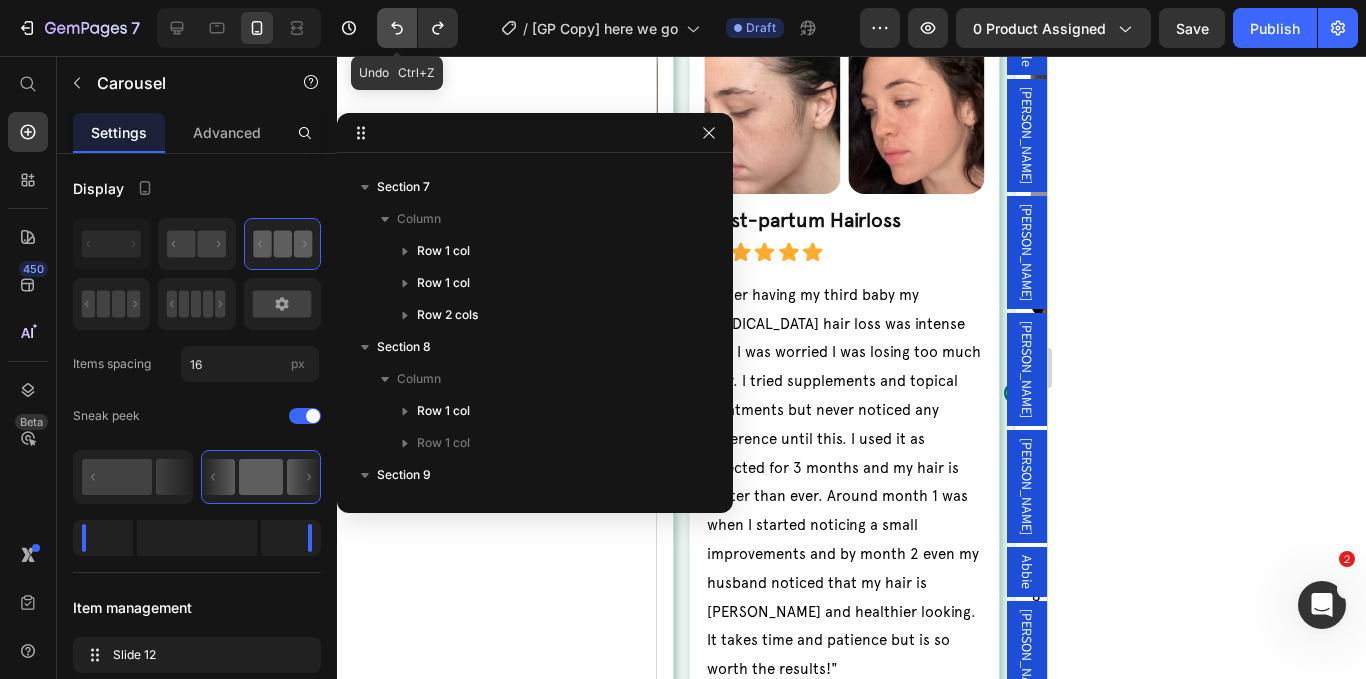 scroll, scrollTop: 9695, scrollLeft: 0, axis: vertical 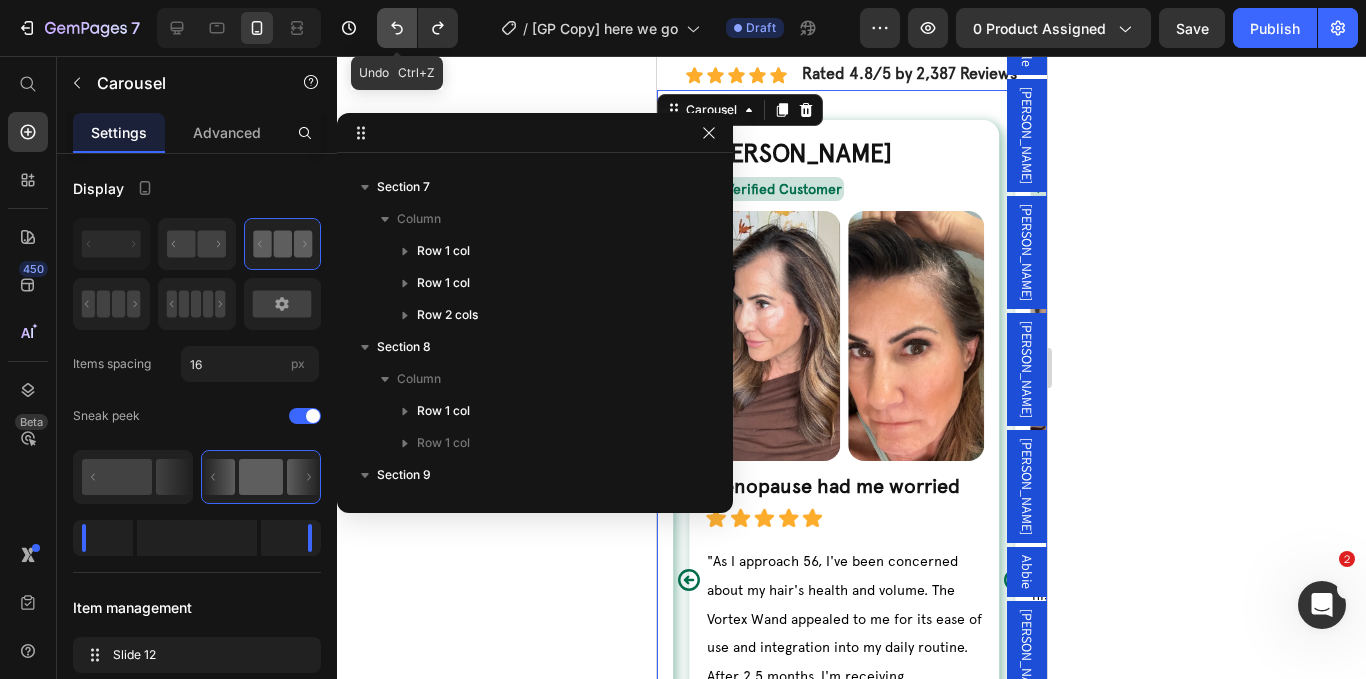 click 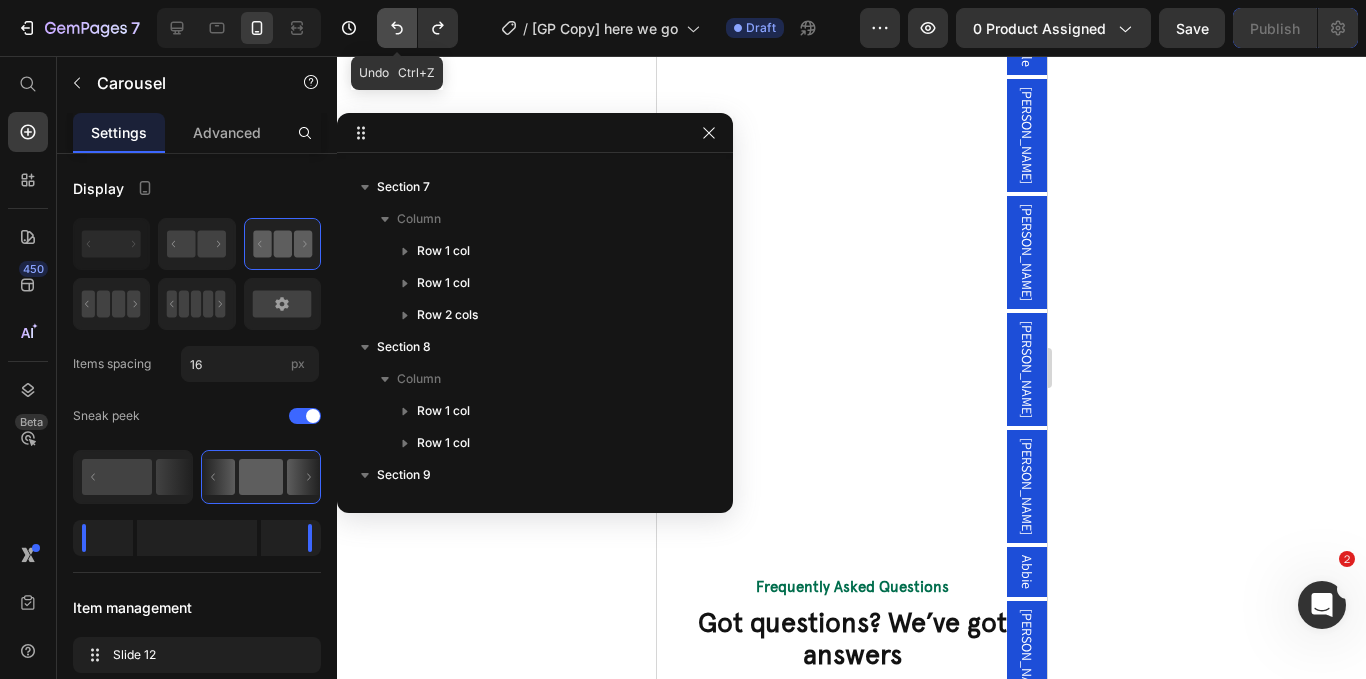 scroll, scrollTop: 10925, scrollLeft: 0, axis: vertical 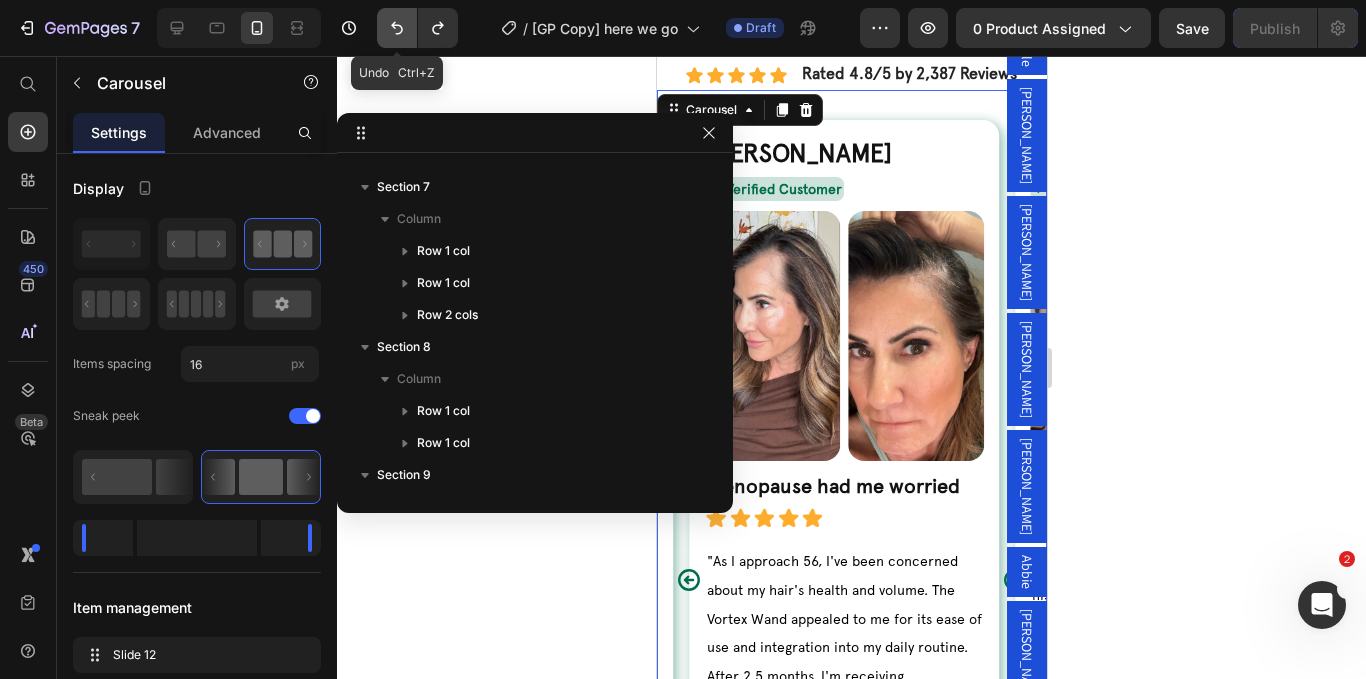 click 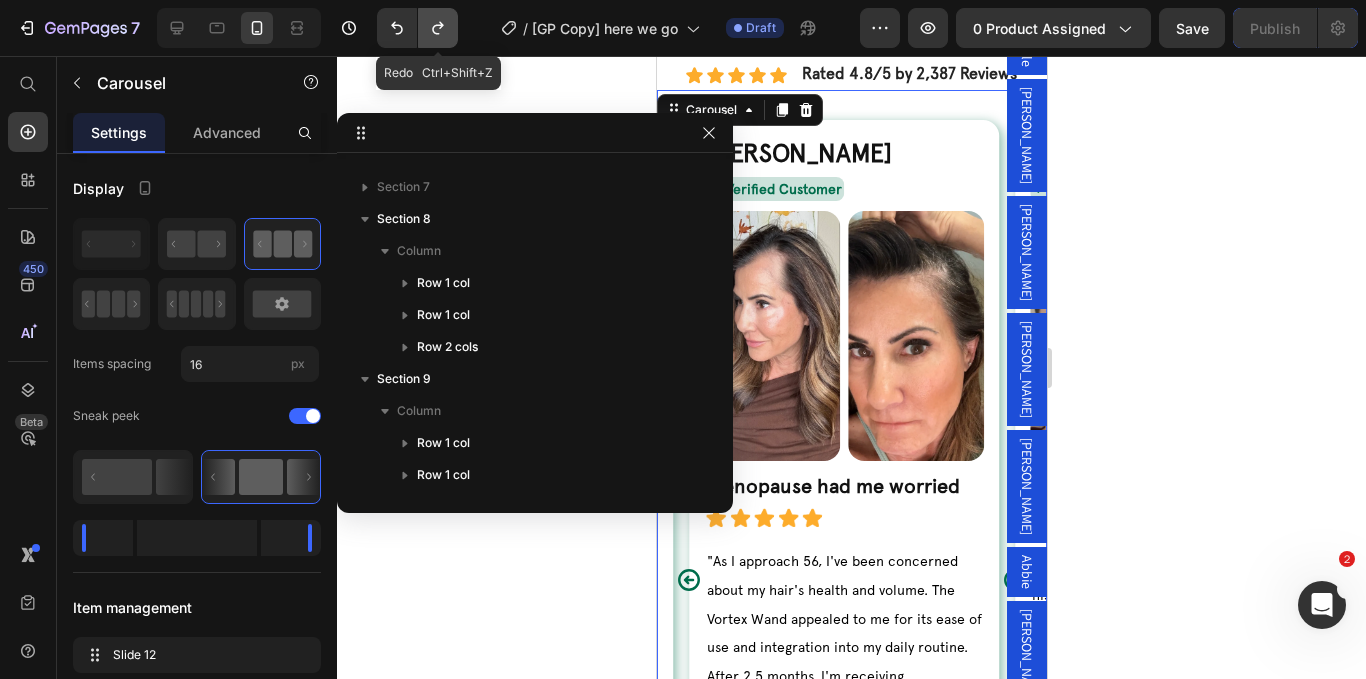 click 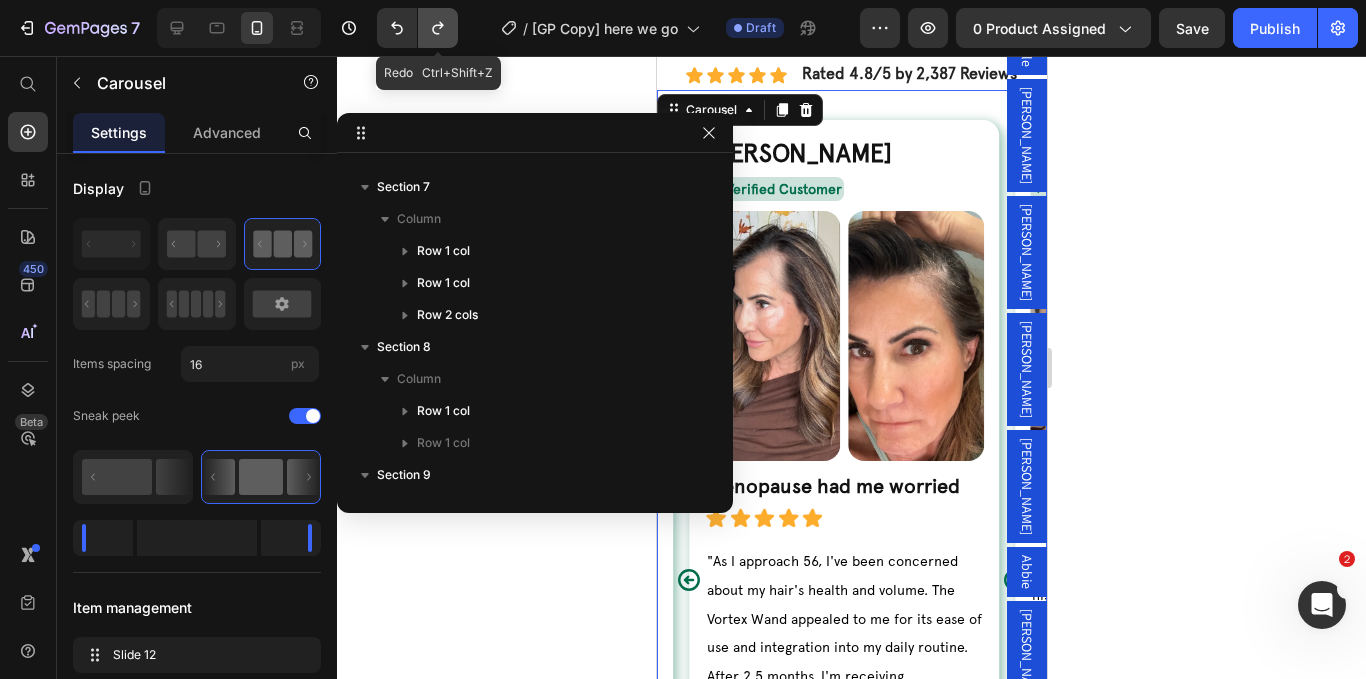 click 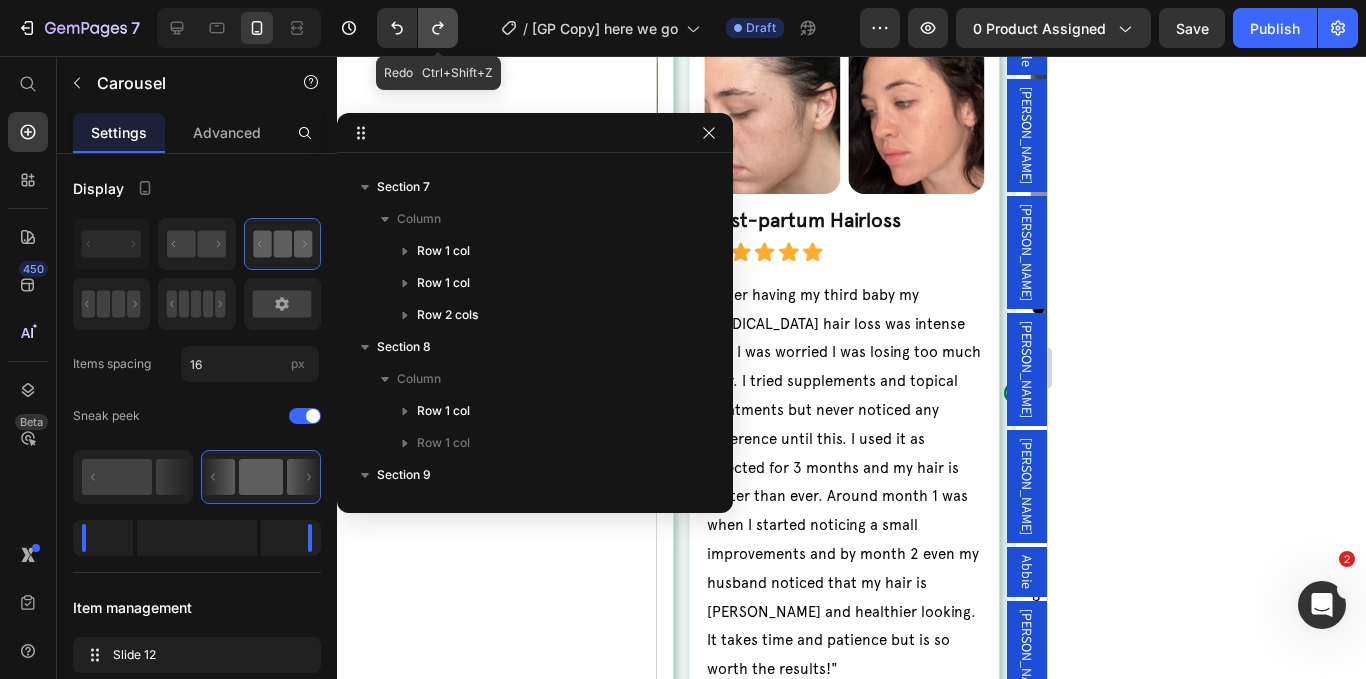 scroll, scrollTop: 9695, scrollLeft: 0, axis: vertical 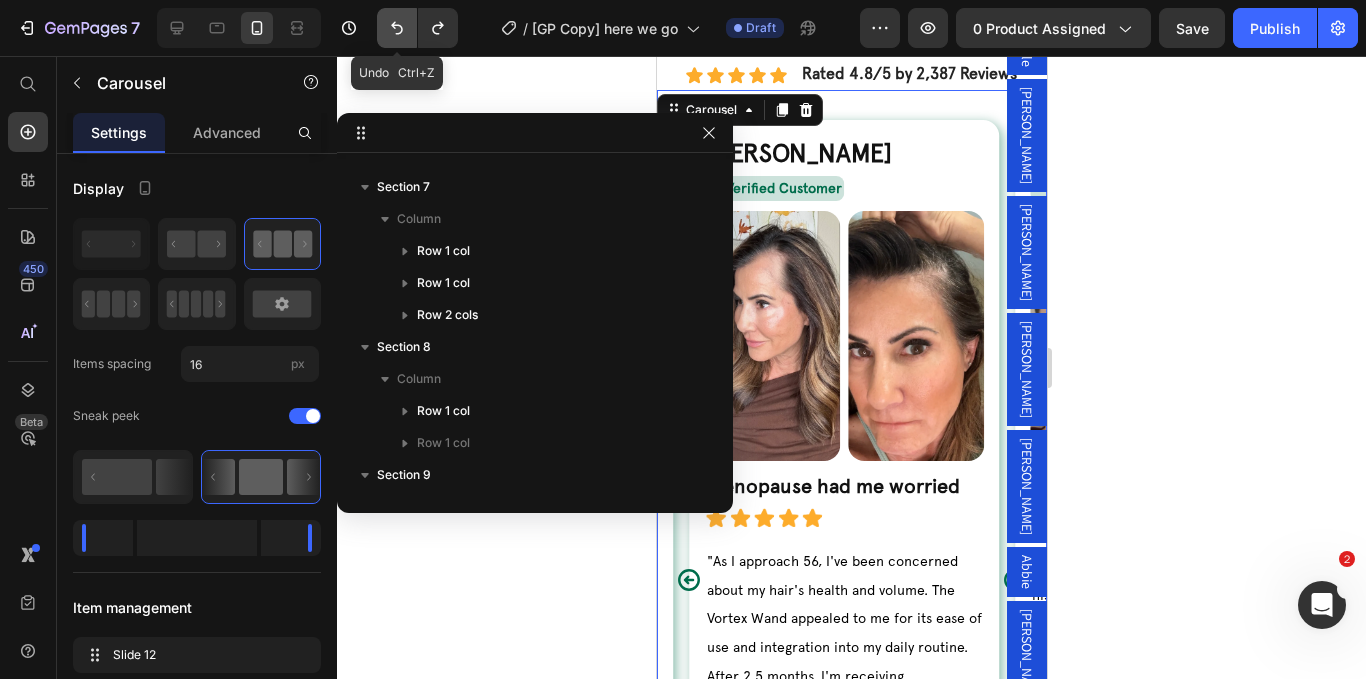 click 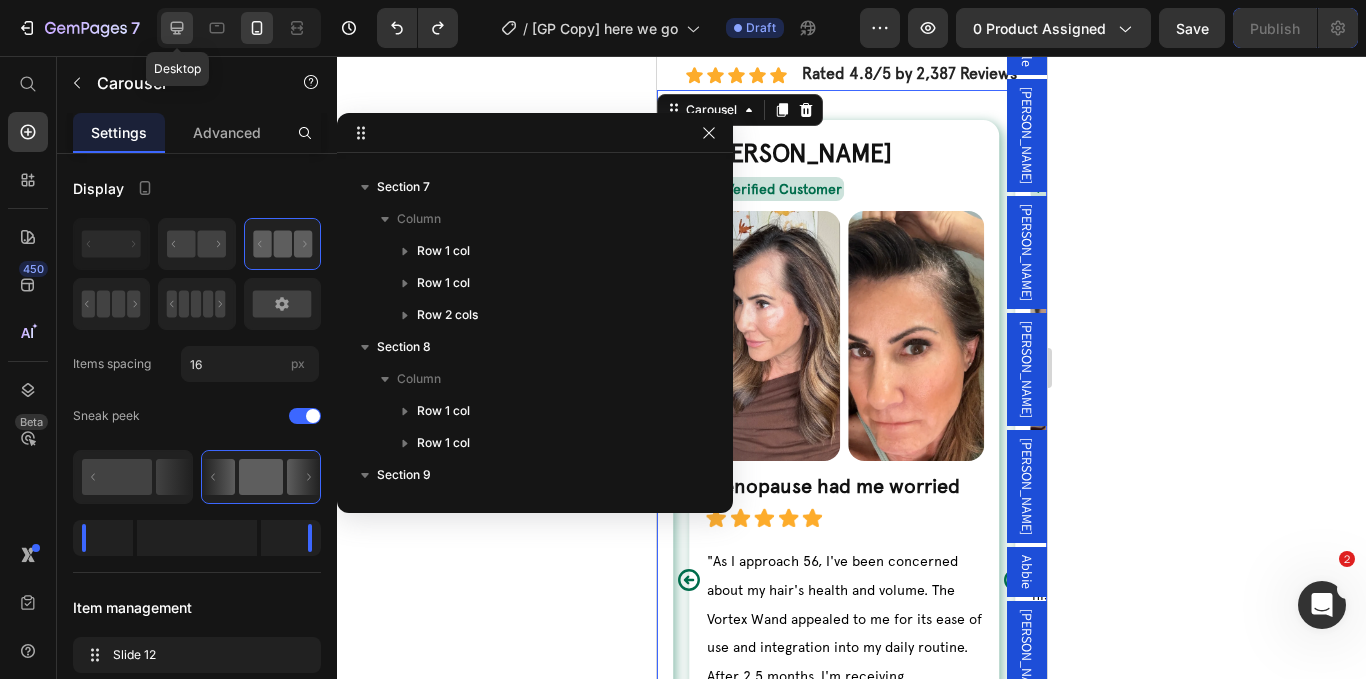click 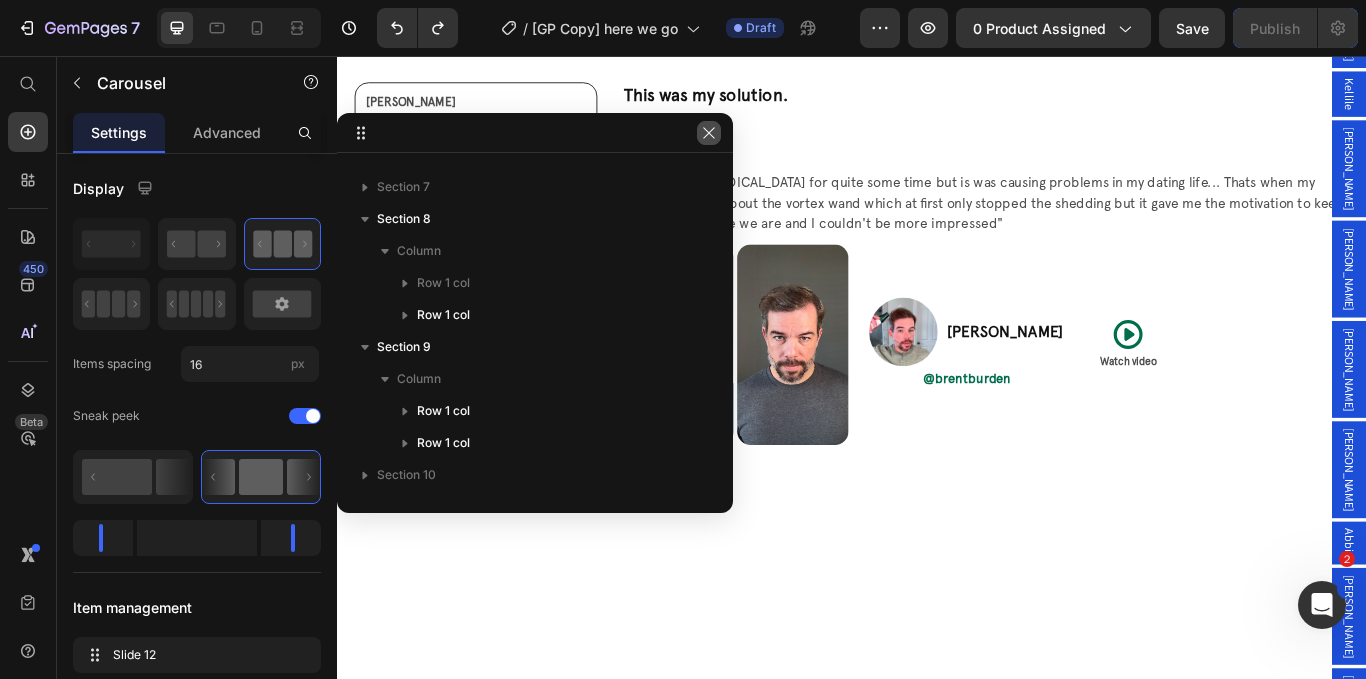 click 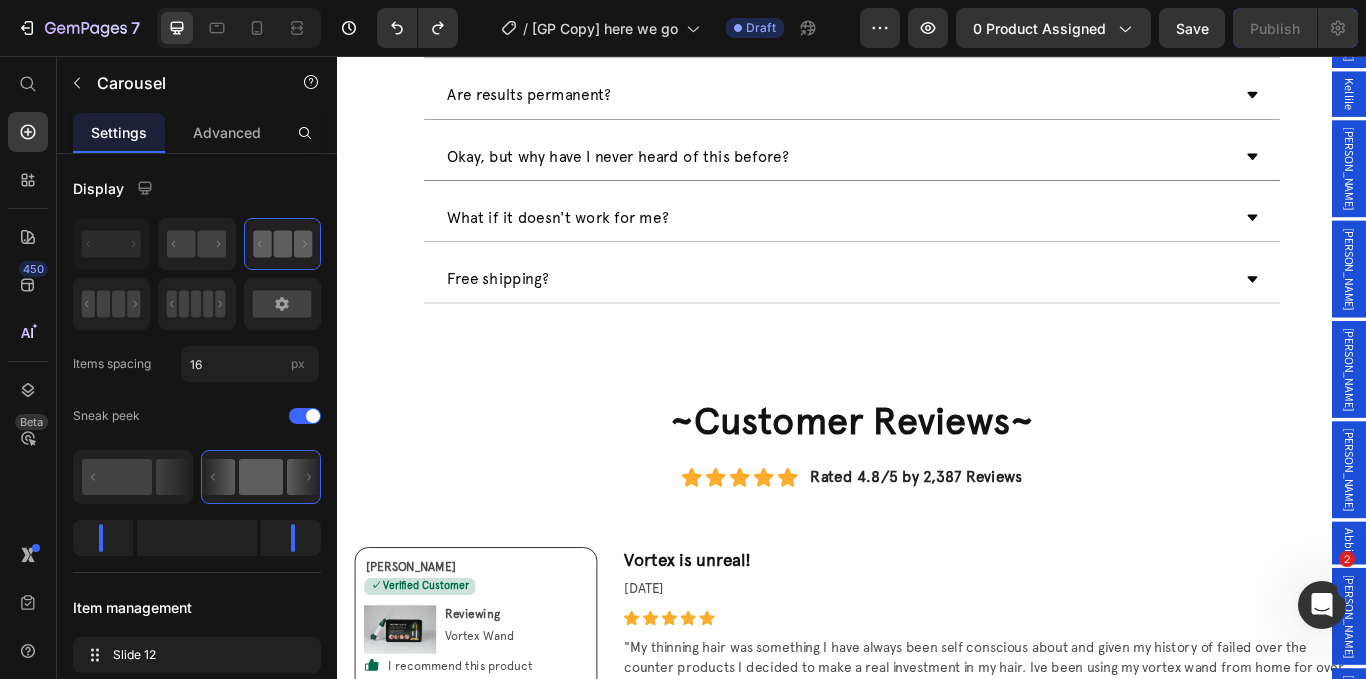 scroll, scrollTop: 8156, scrollLeft: 0, axis: vertical 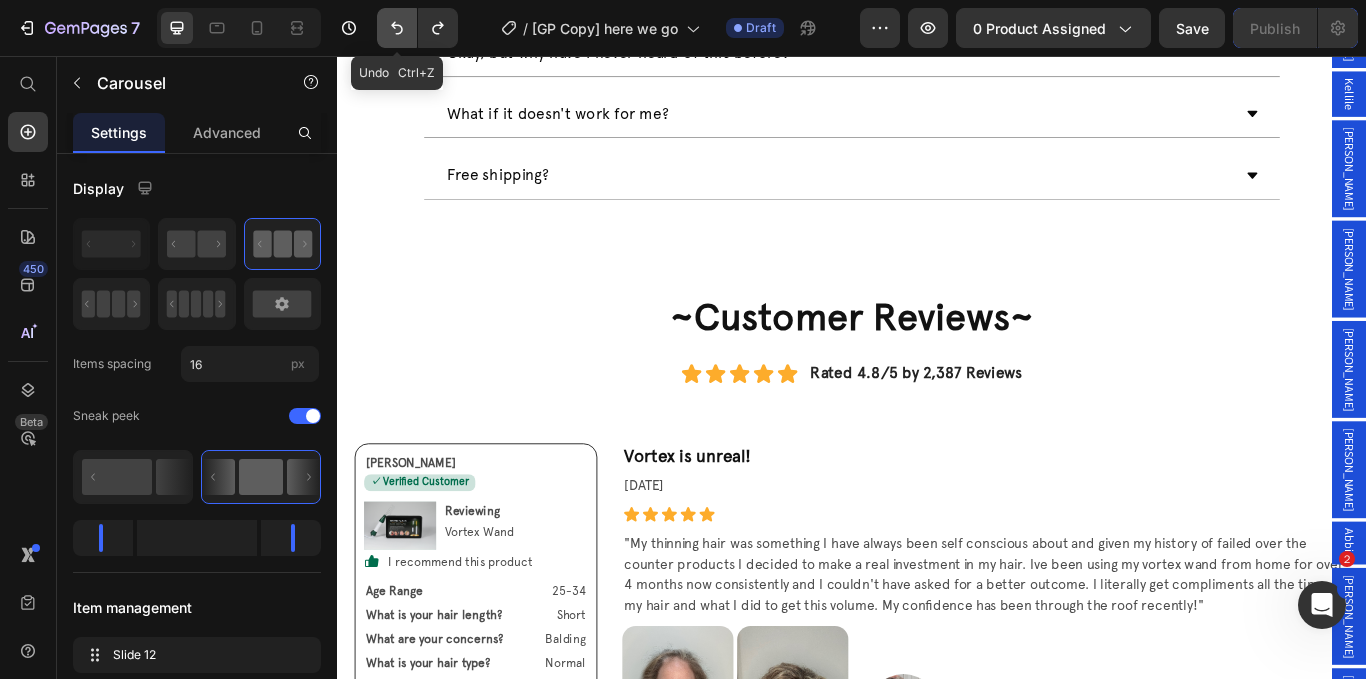 click 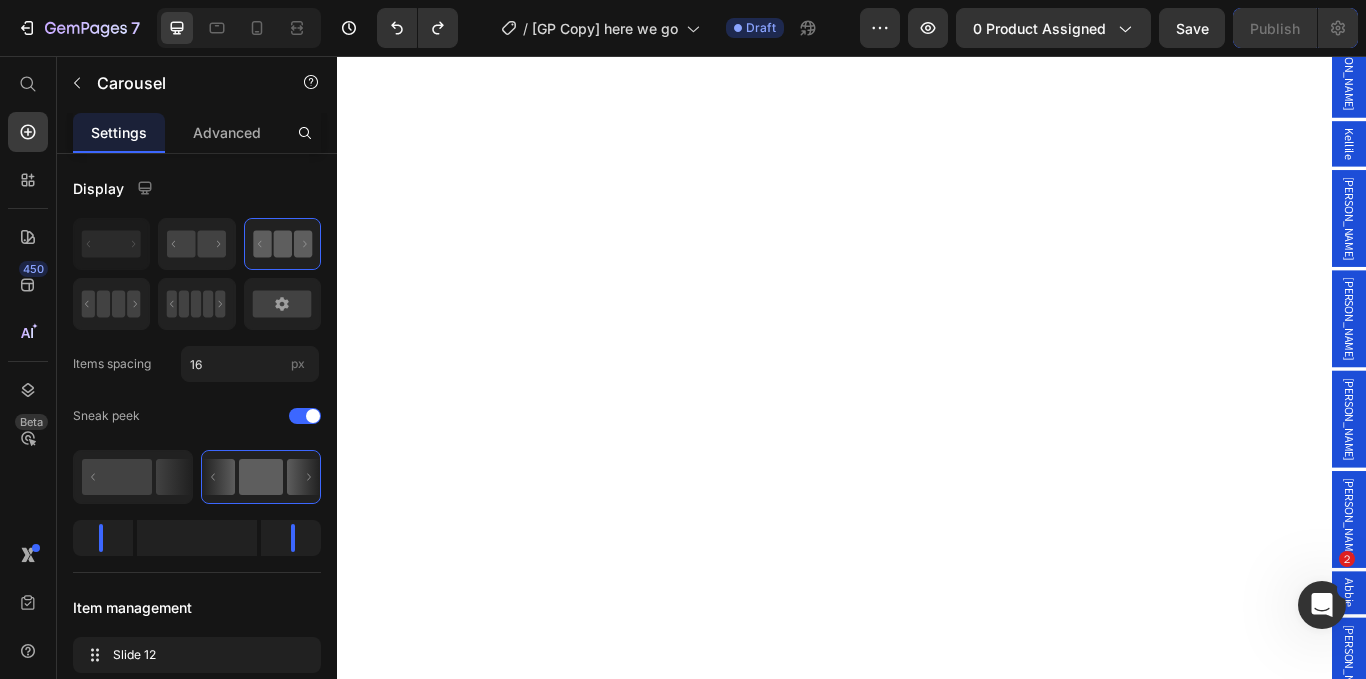scroll, scrollTop: 10177, scrollLeft: 0, axis: vertical 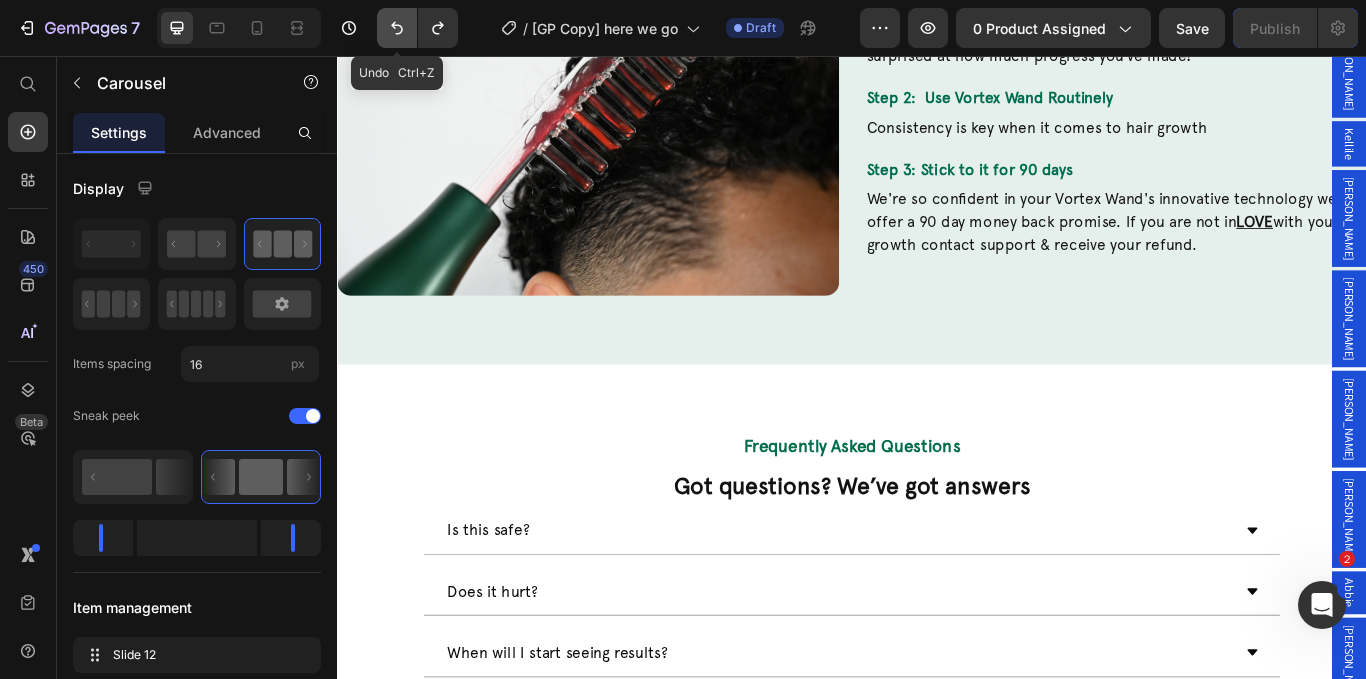 click 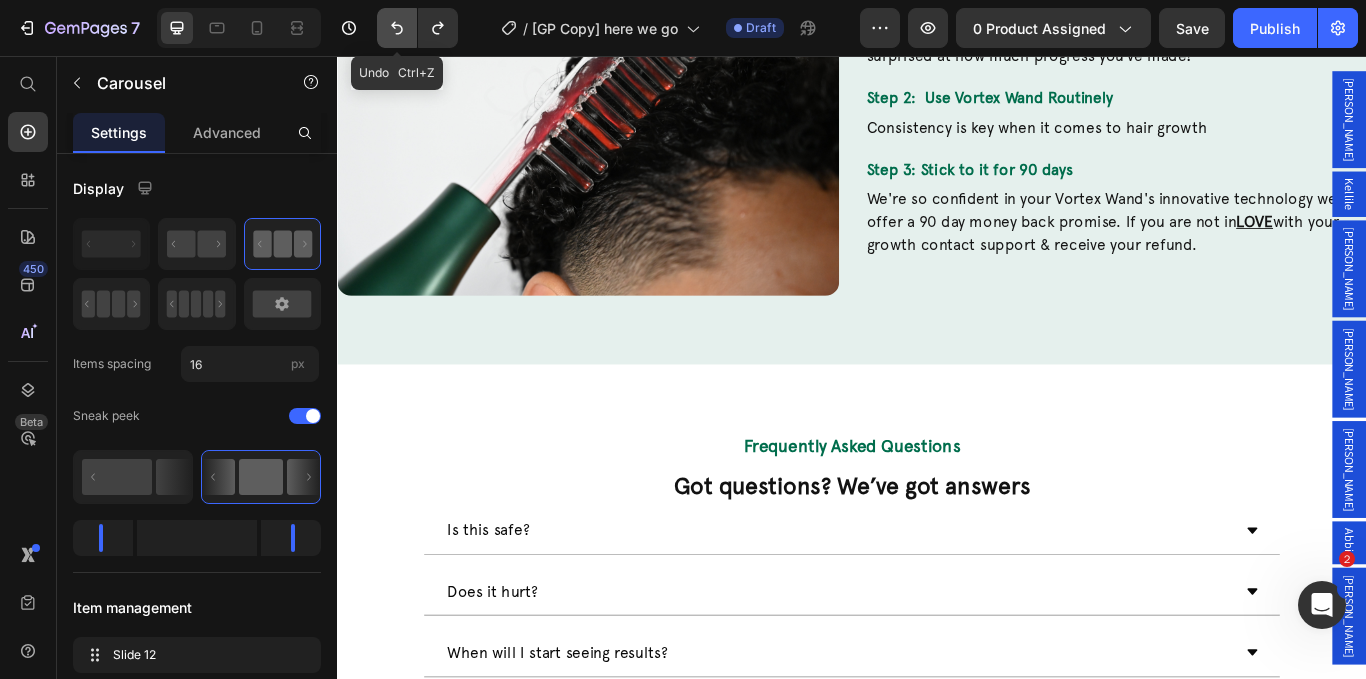 click 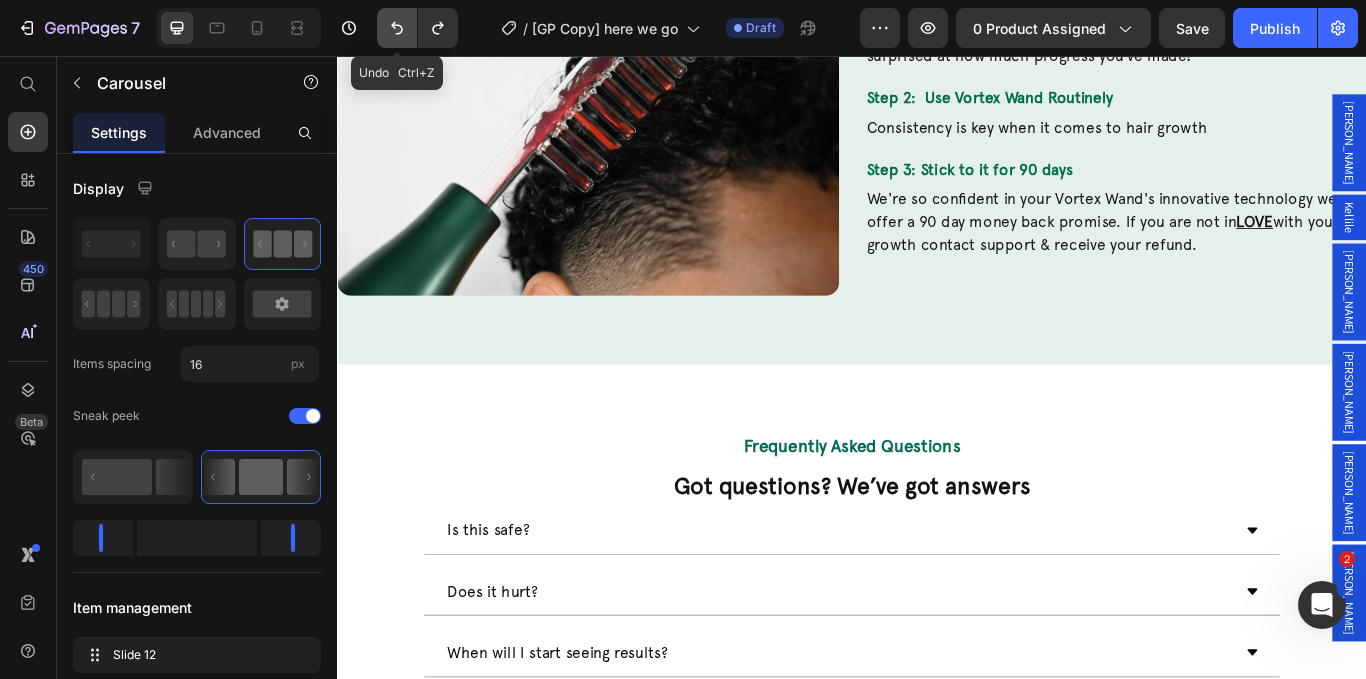 click 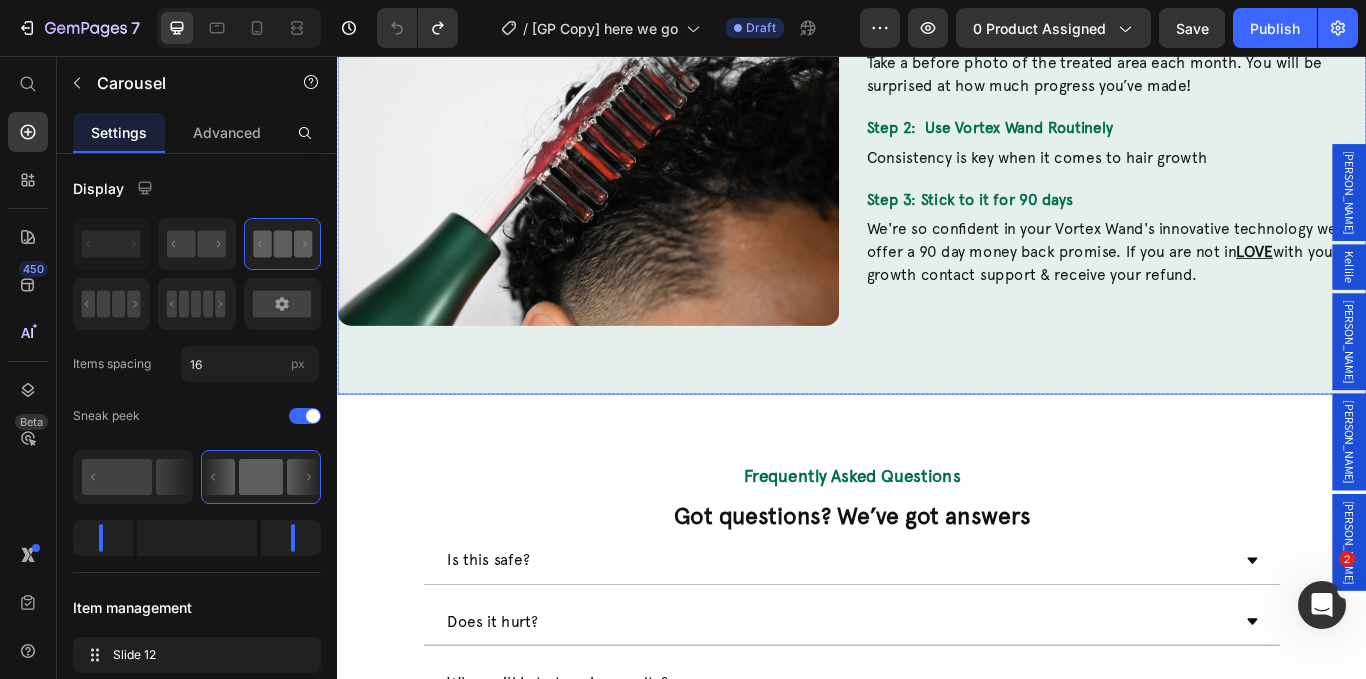 scroll, scrollTop: 10068, scrollLeft: 0, axis: vertical 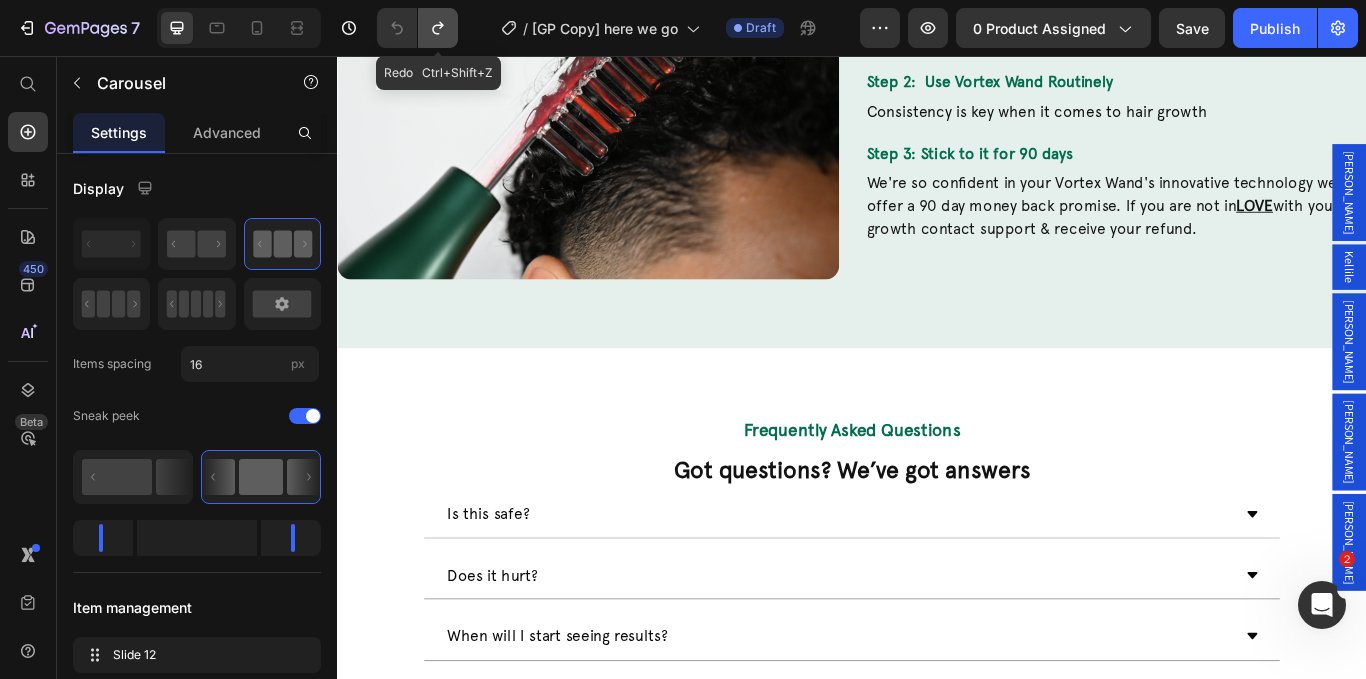 click 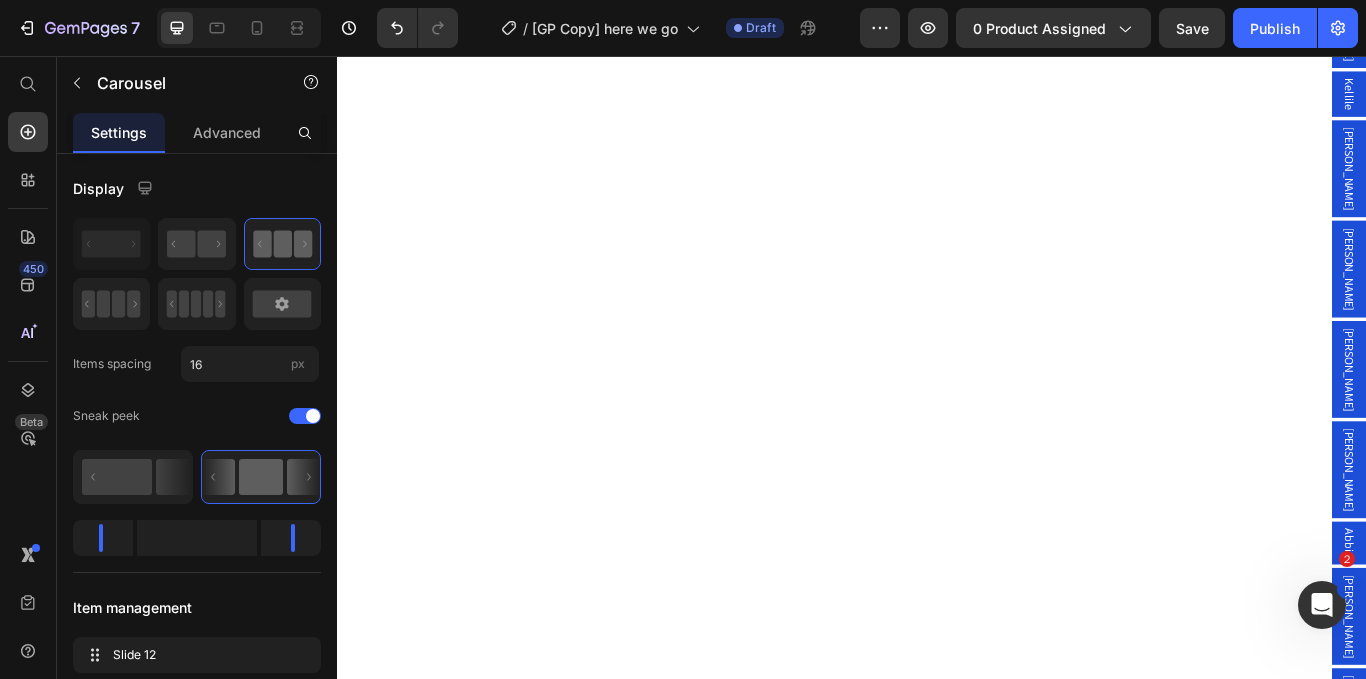 scroll, scrollTop: 6614, scrollLeft: 0, axis: vertical 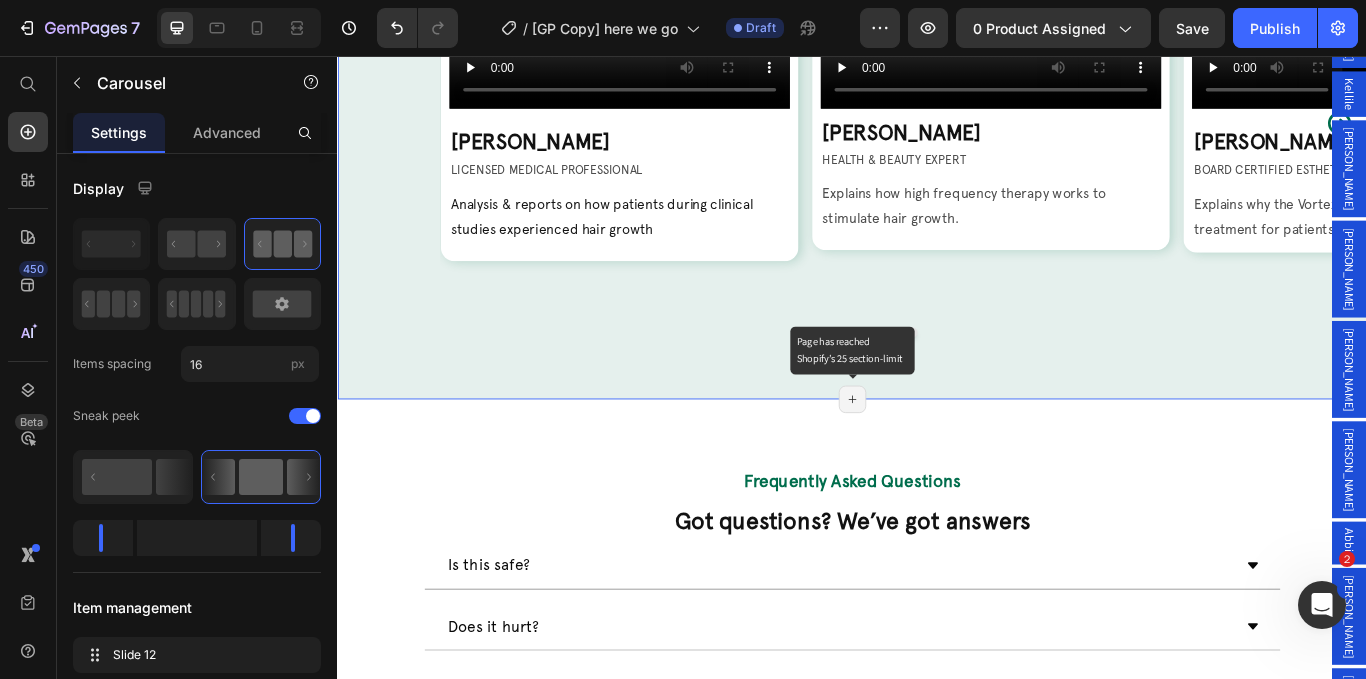 click 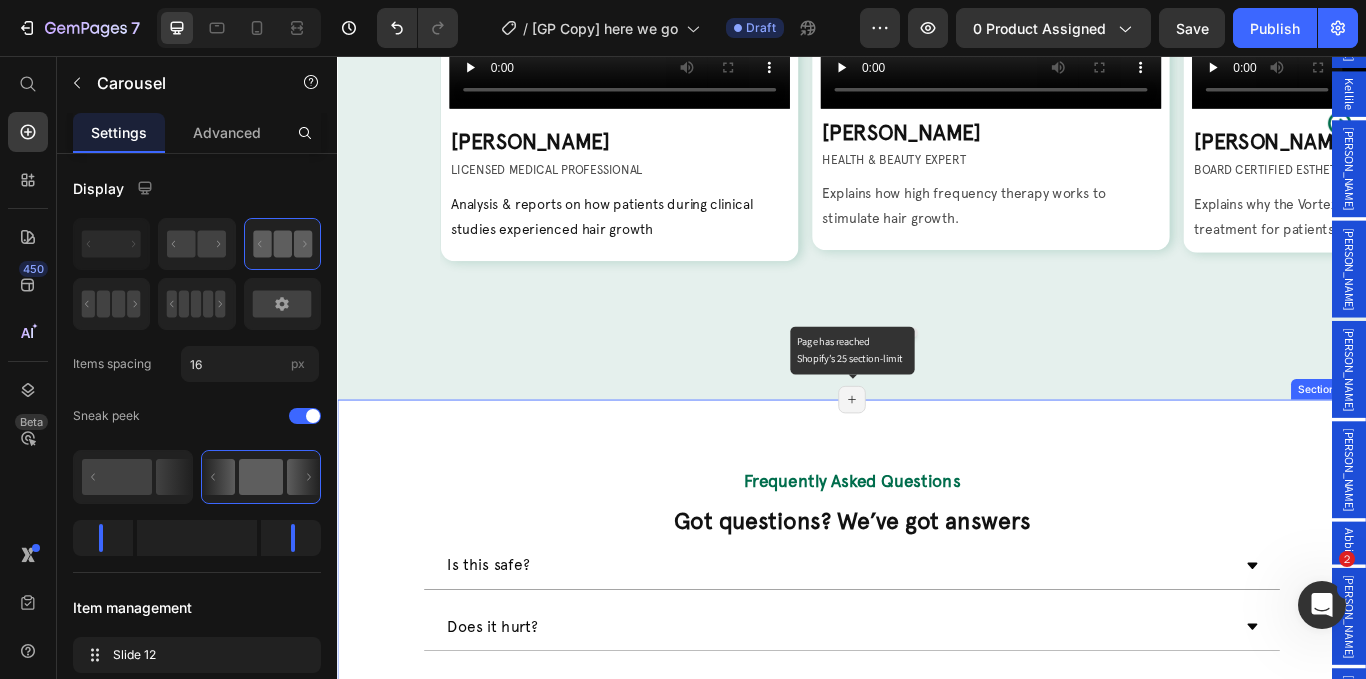 click on "Page has reached Shopify’s 25 section-limit" at bounding box center [937, 457] 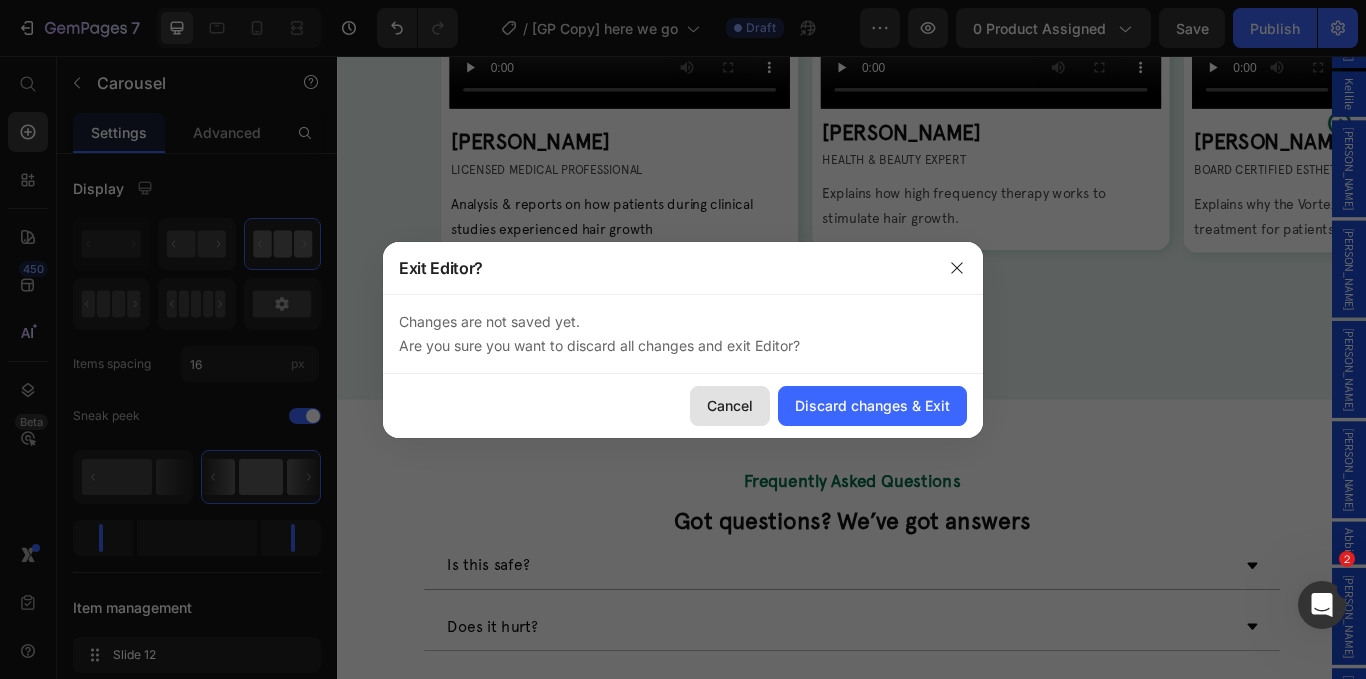 click on "Cancel" 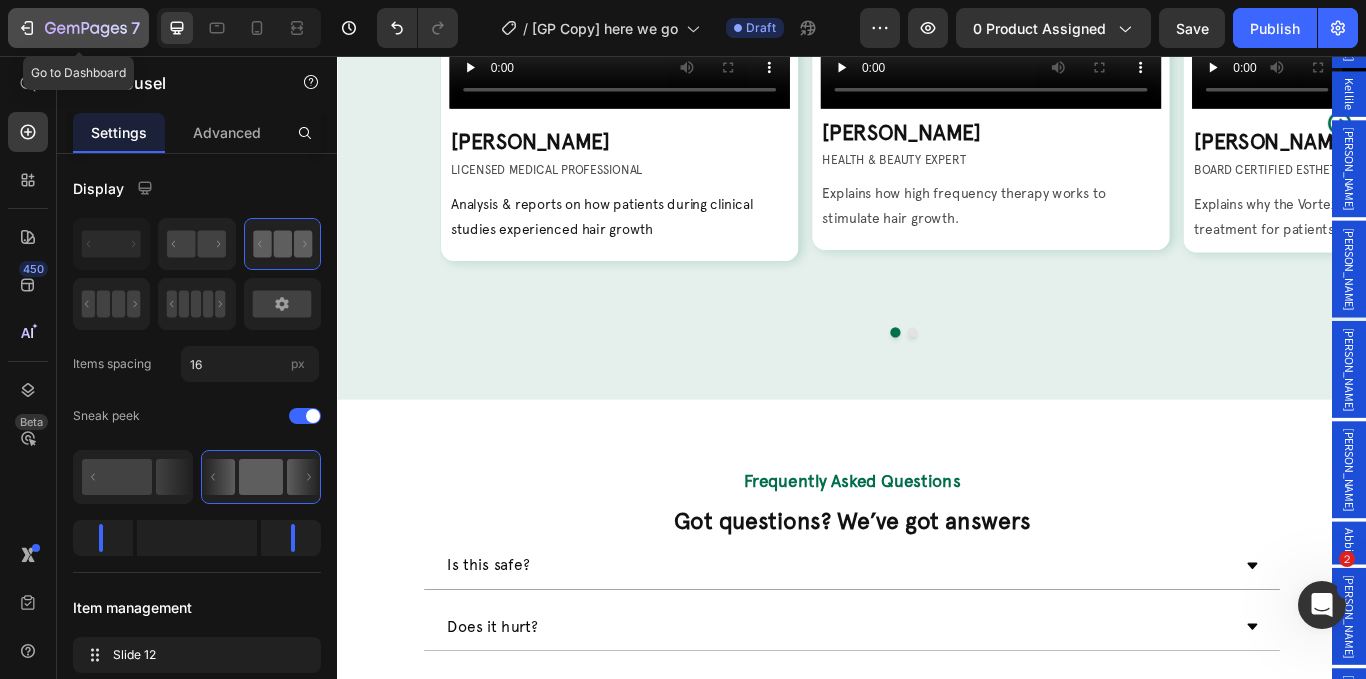 click on "7" at bounding box center [78, 28] 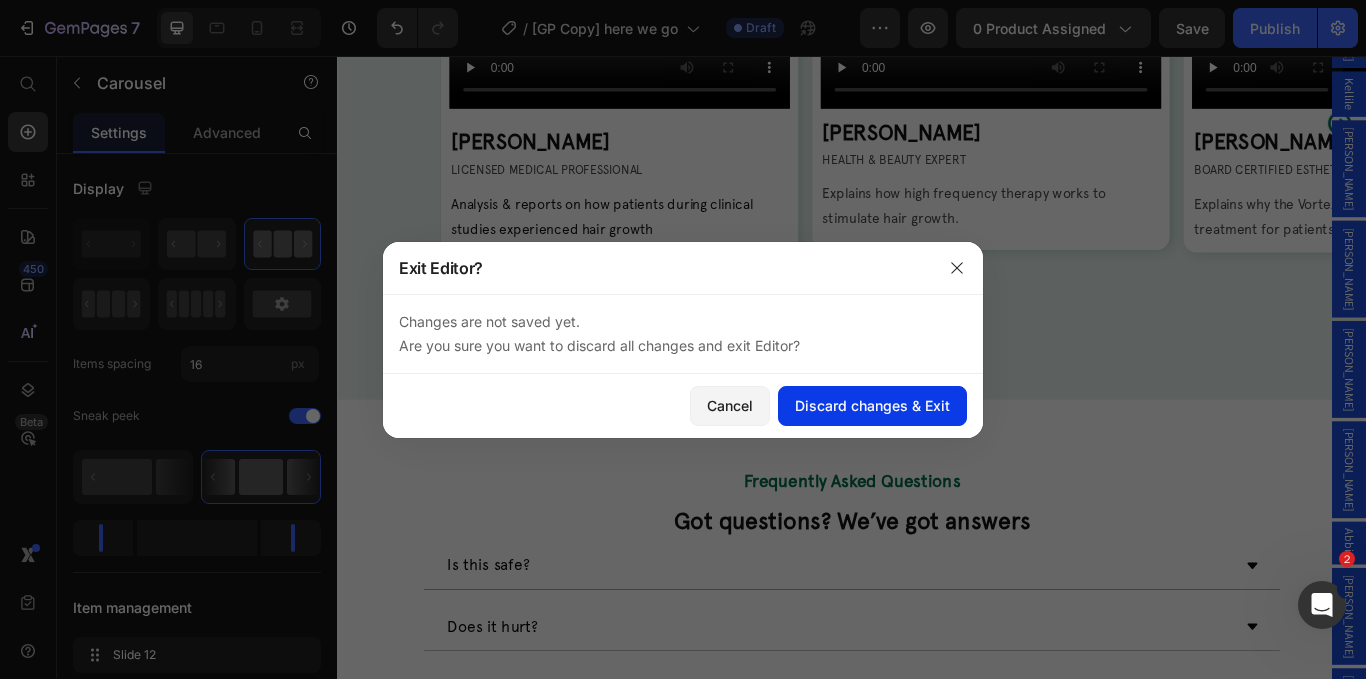 click on "Discard changes & Exit" at bounding box center [872, 405] 